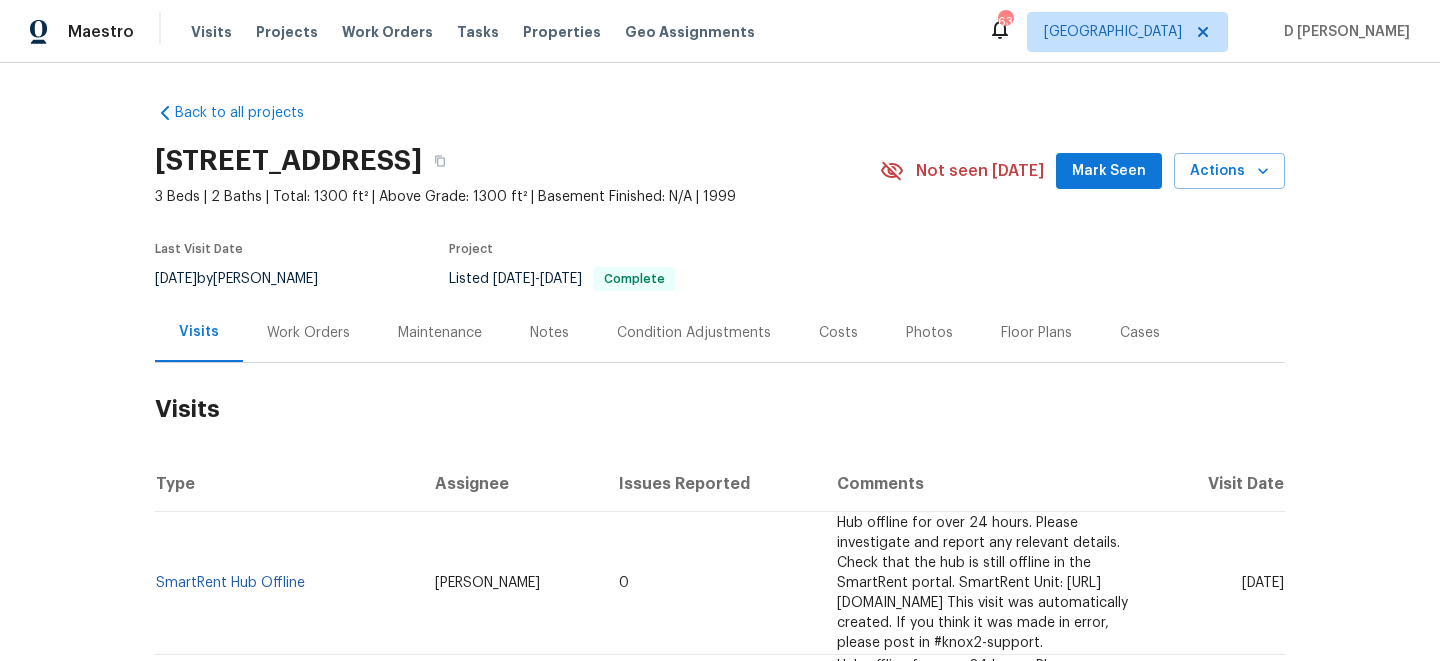 scroll, scrollTop: 0, scrollLeft: 0, axis: both 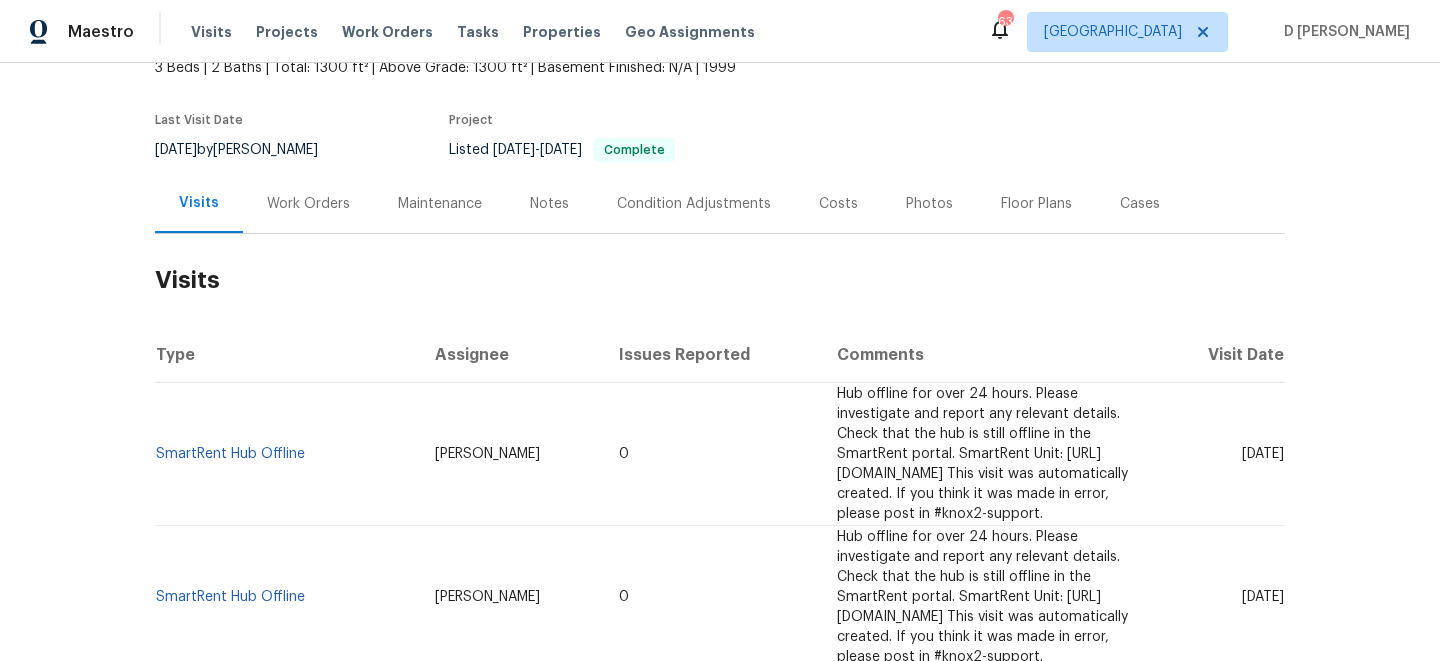 click on "Work Orders" at bounding box center (308, 203) 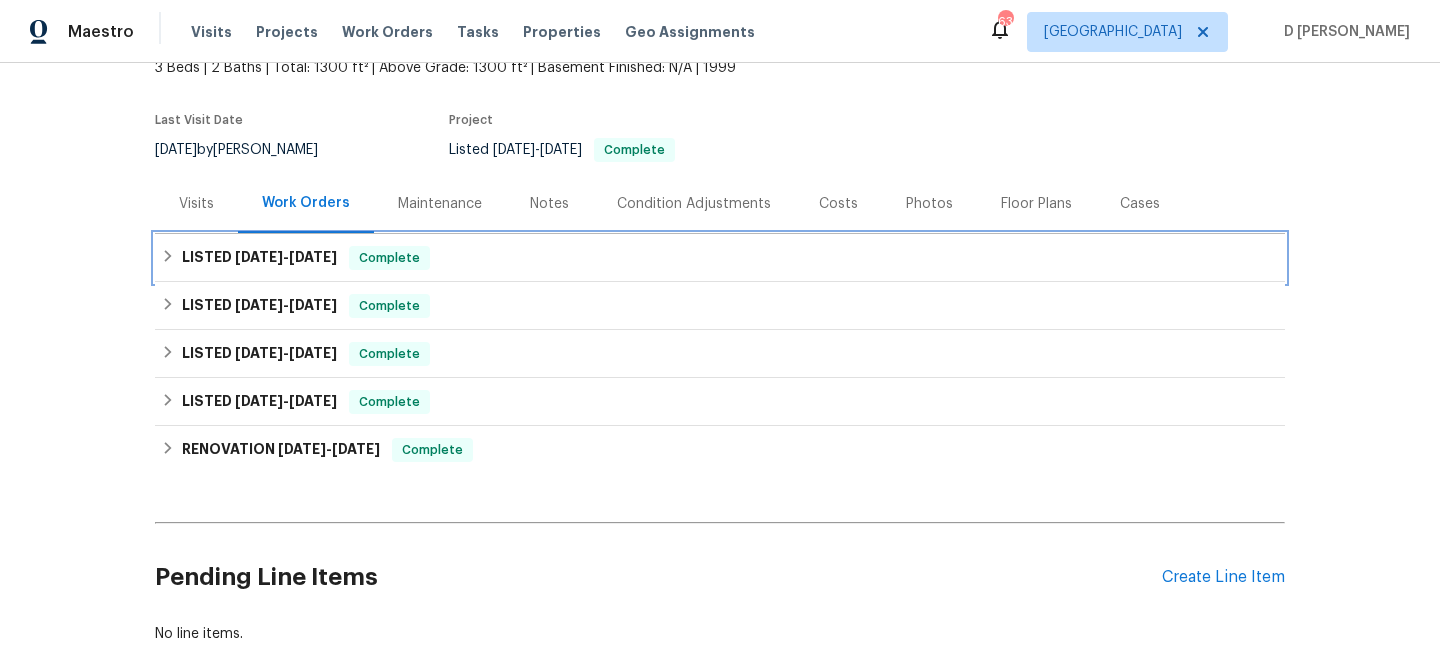 click on "LISTED   6/26/25  -  7/1/25 Complete" at bounding box center (720, 258) 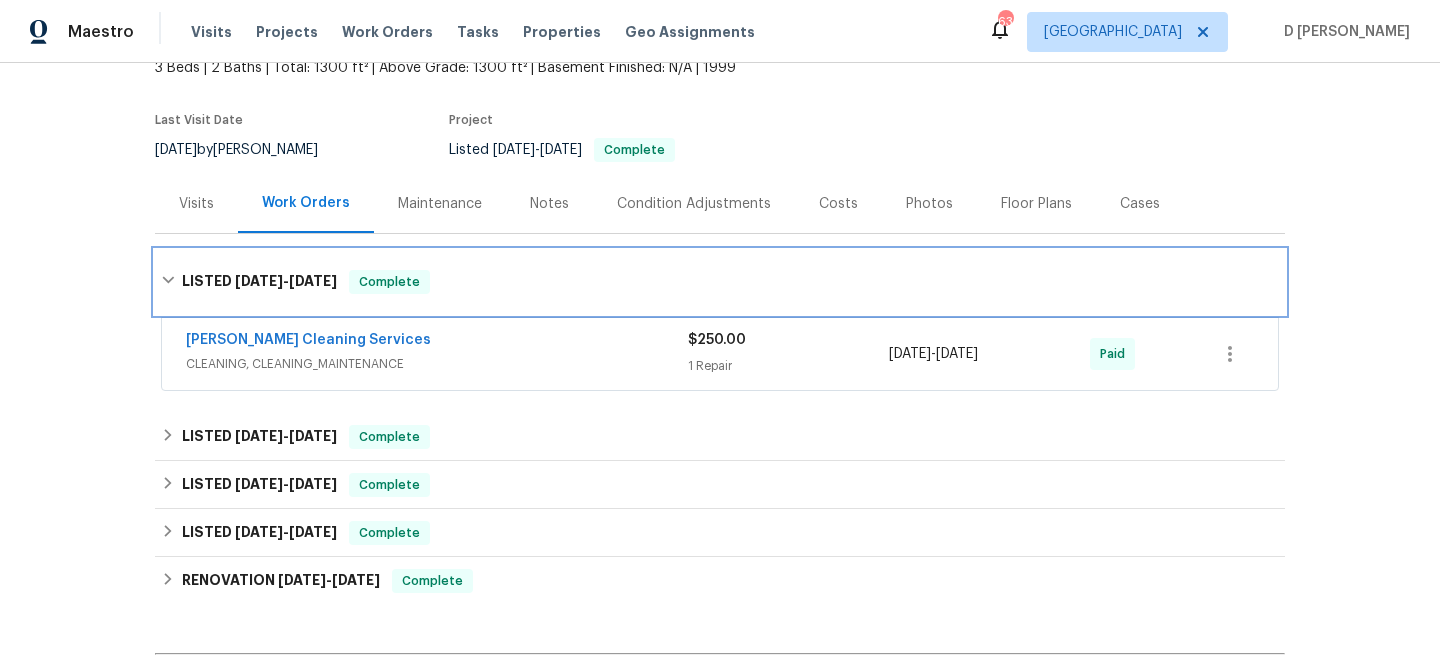 click on "LISTED   6/26/25  -  7/1/25 Complete" at bounding box center (720, 282) 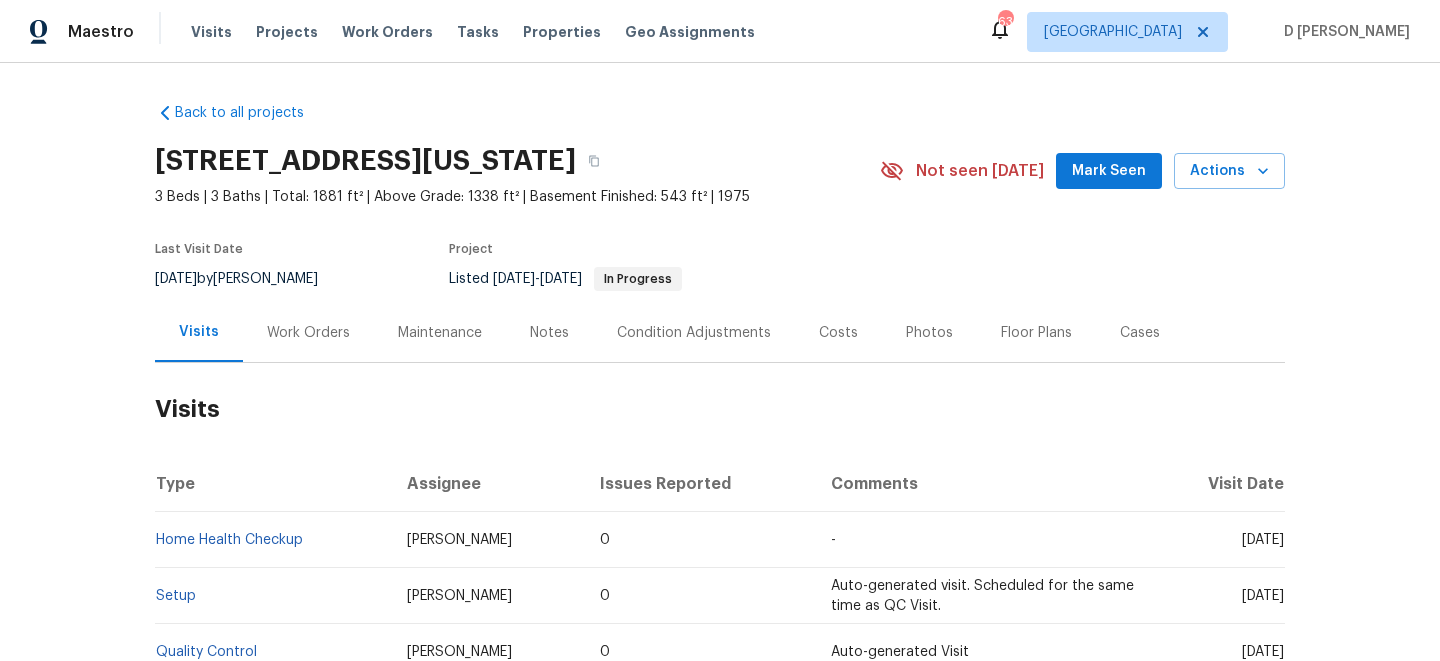 scroll, scrollTop: 0, scrollLeft: 0, axis: both 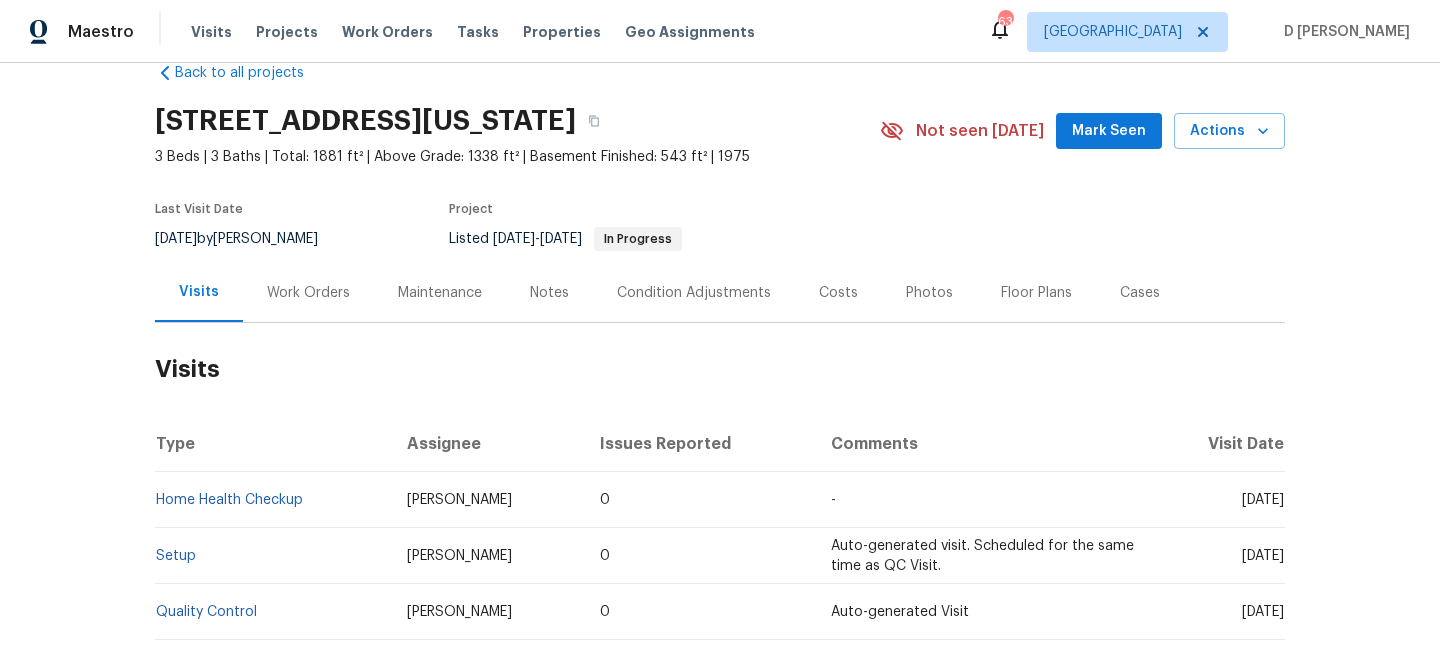 click on "Work Orders" at bounding box center [308, 292] 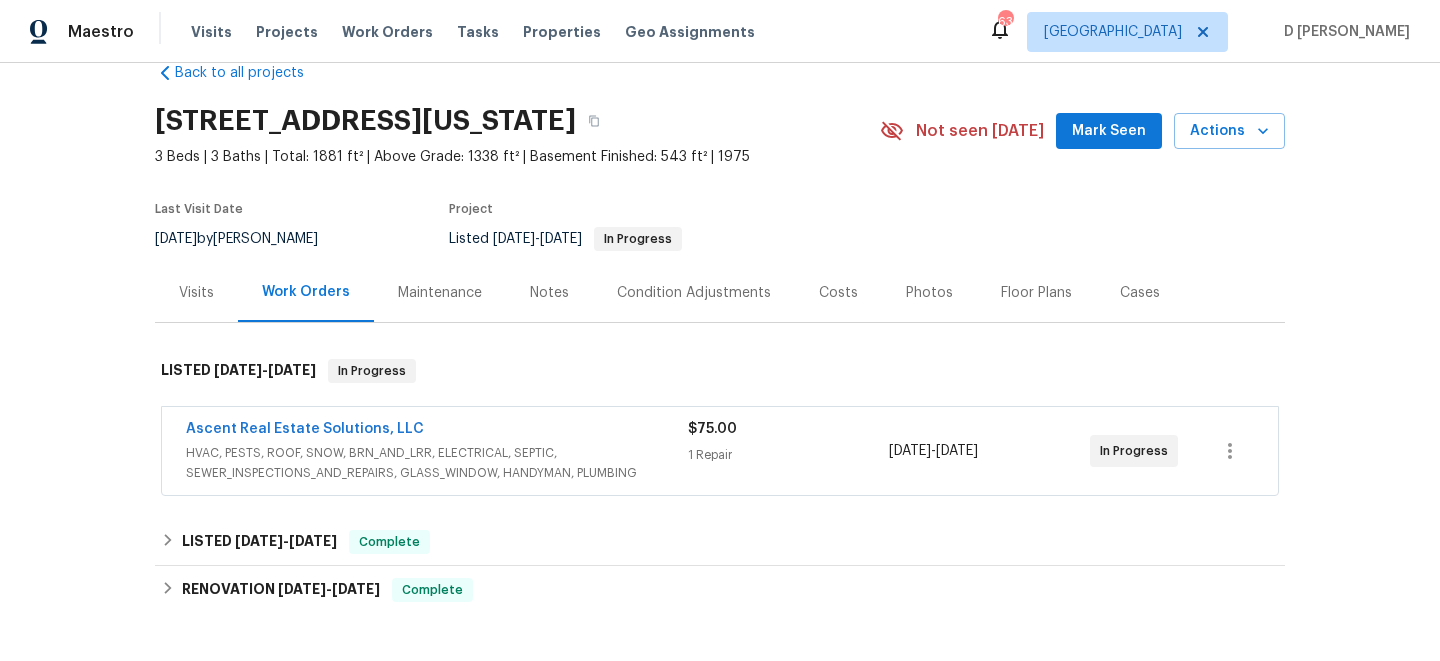 click on "HVAC, PESTS, ROOF, SNOW, BRN_AND_LRR, ELECTRICAL, SEPTIC, SEWER_INSPECTIONS_AND_REPAIRS, GLASS_WINDOW, HANDYMAN, PLUMBING" at bounding box center (437, 463) 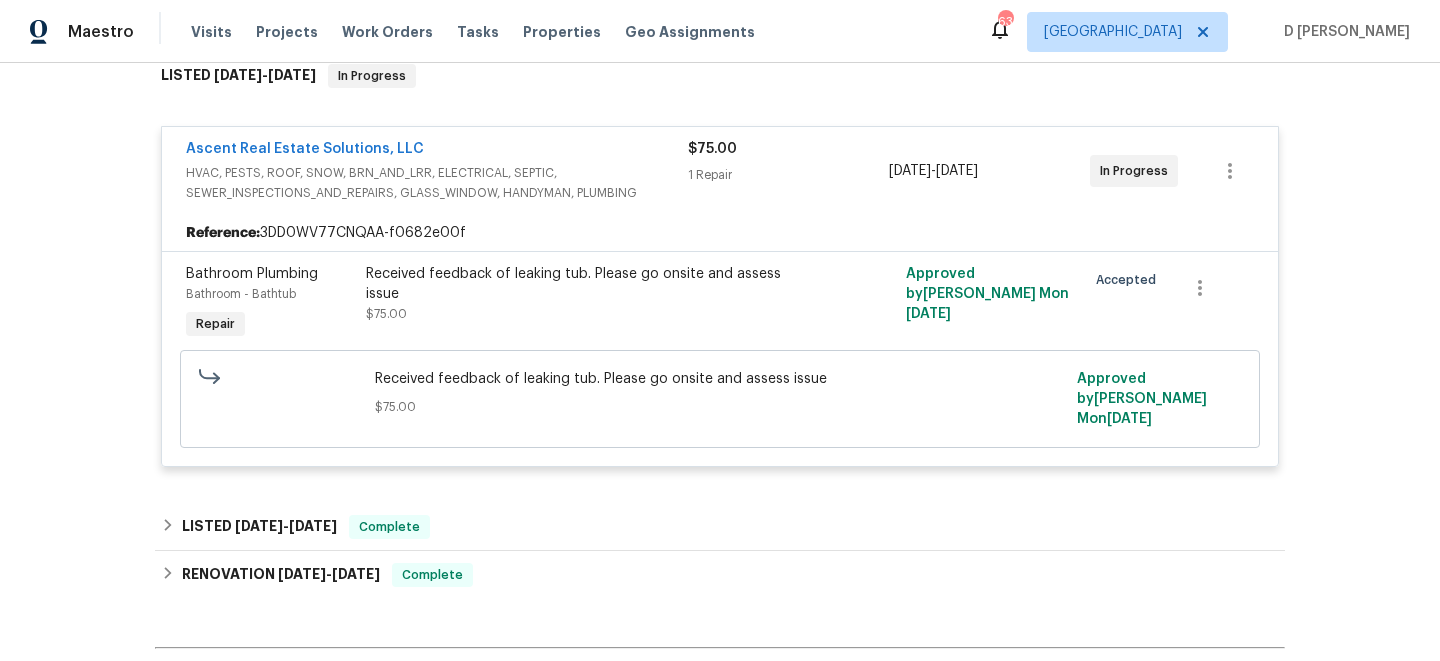 scroll, scrollTop: 0, scrollLeft: 0, axis: both 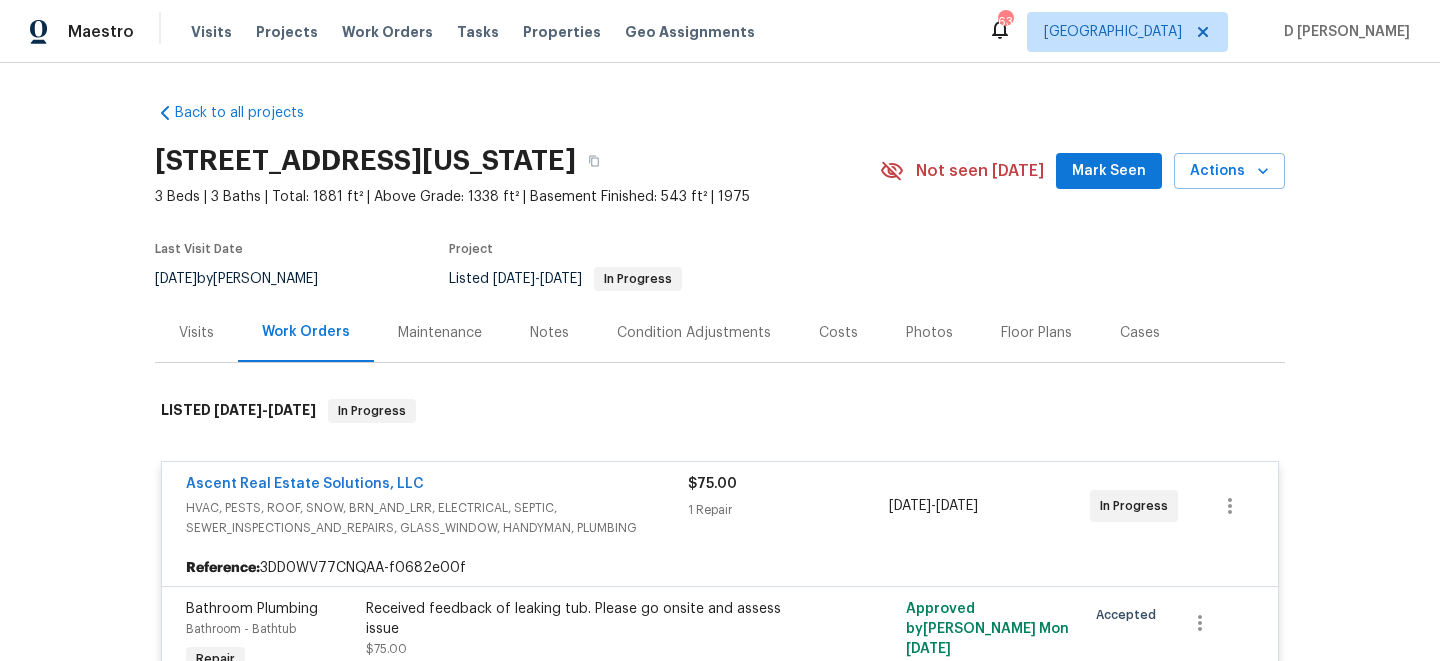 click on "Visits" at bounding box center (196, 333) 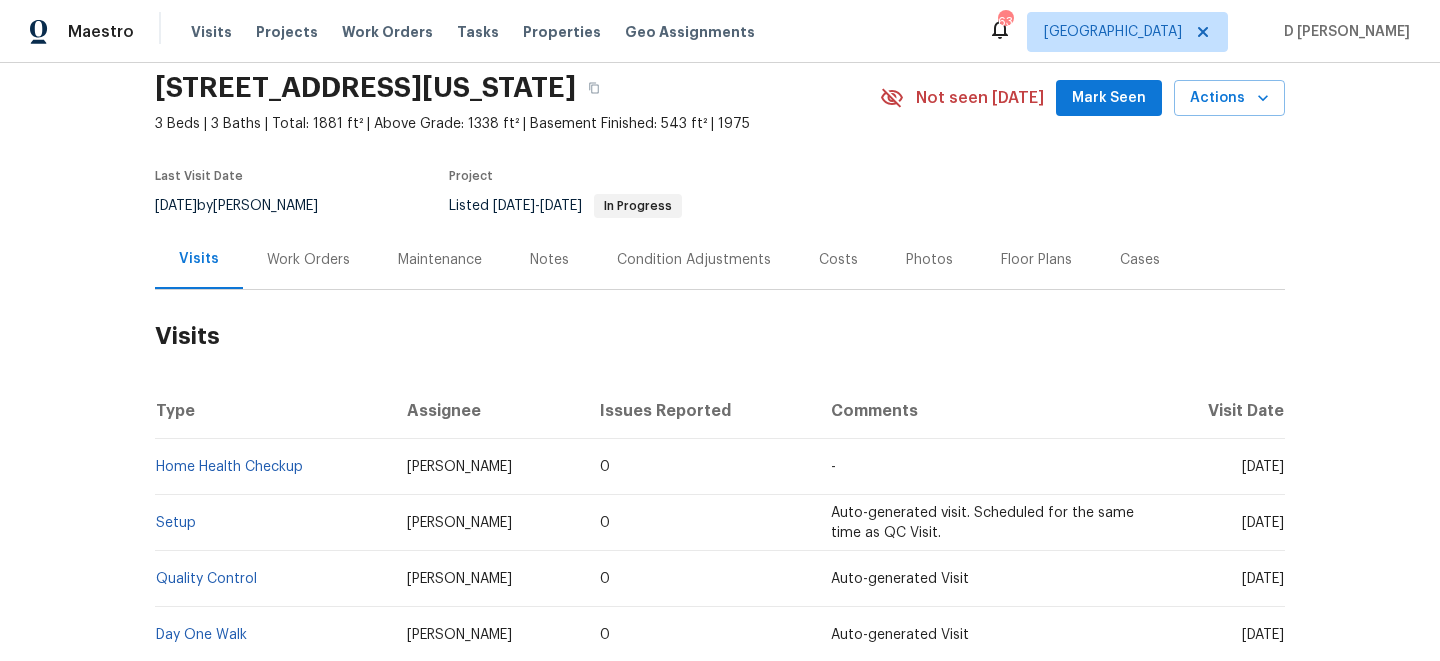 scroll, scrollTop: 154, scrollLeft: 0, axis: vertical 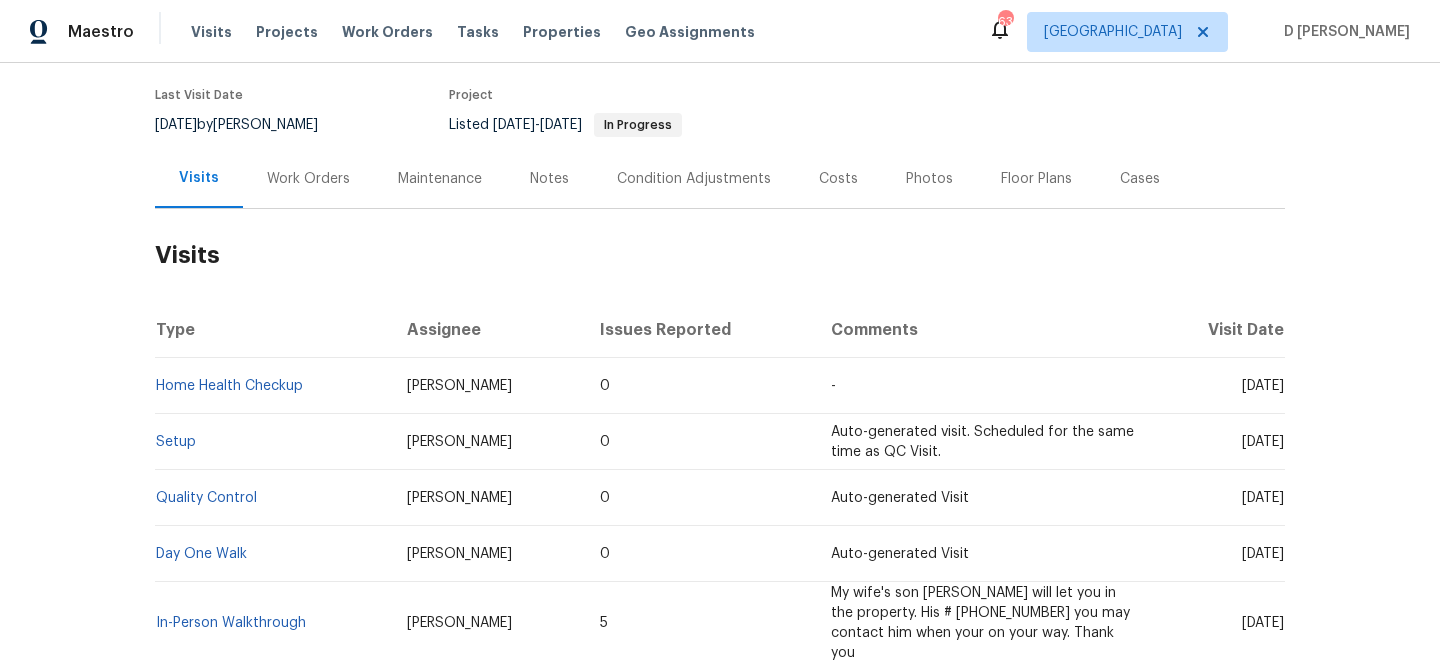 click on "Cases" at bounding box center [1140, 179] 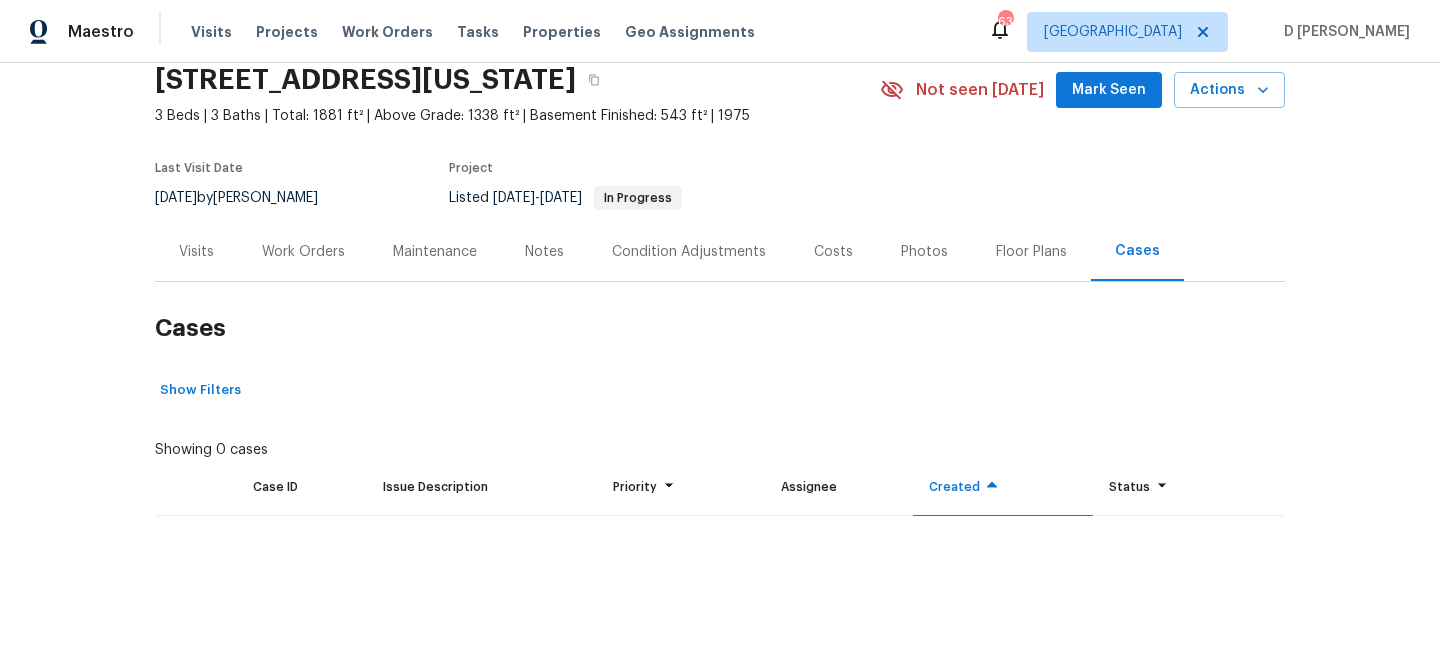 scroll, scrollTop: 154, scrollLeft: 0, axis: vertical 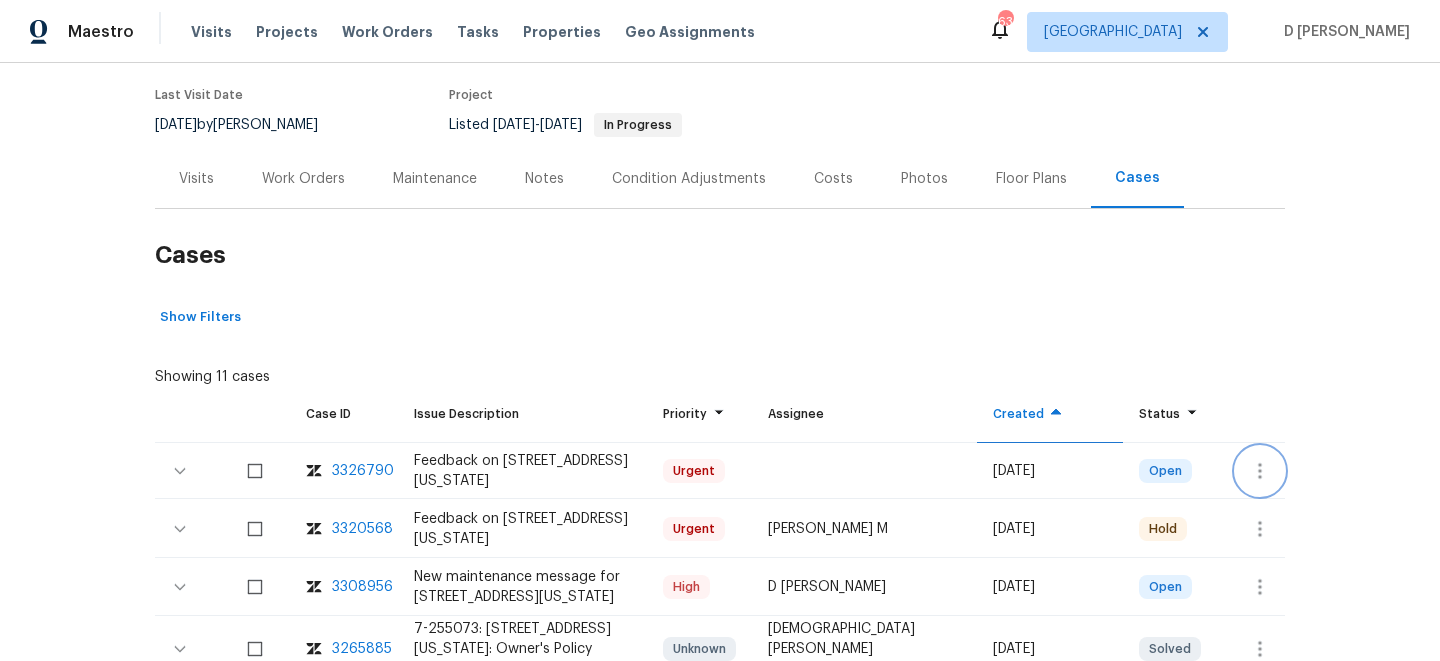 click 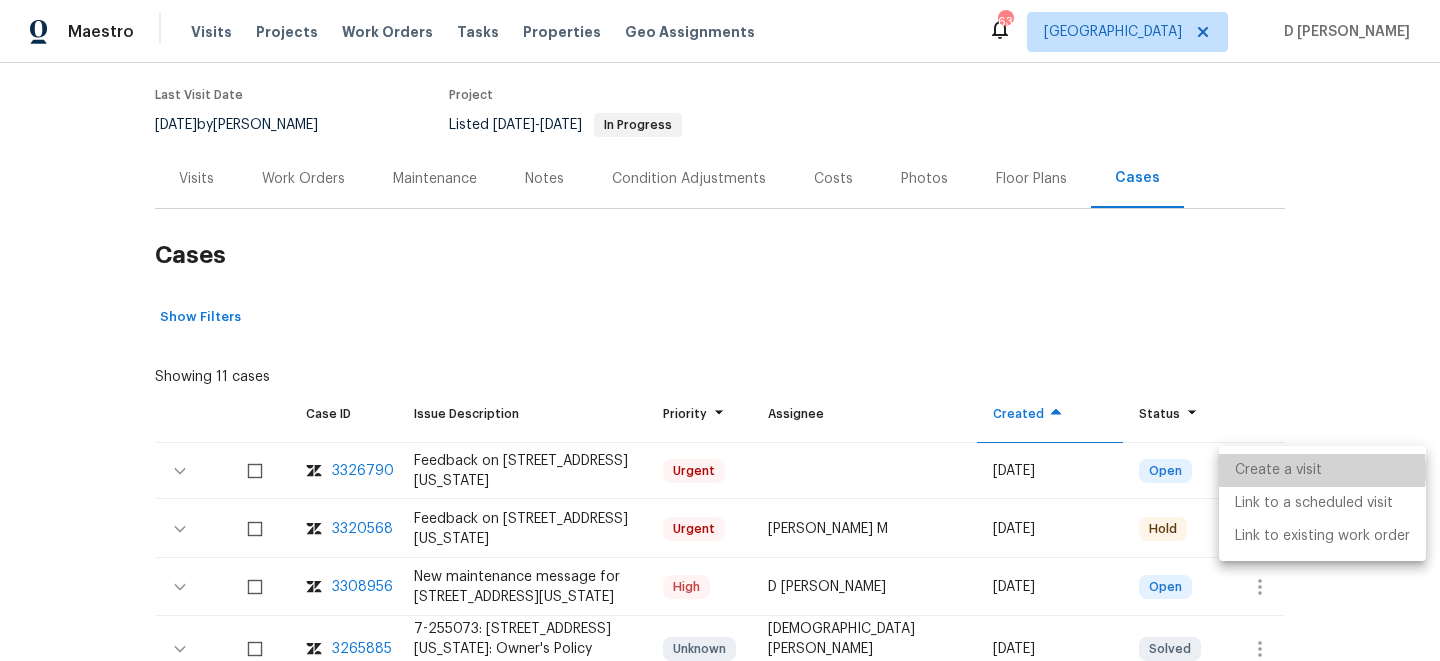 click on "Create a visit" at bounding box center (1322, 470) 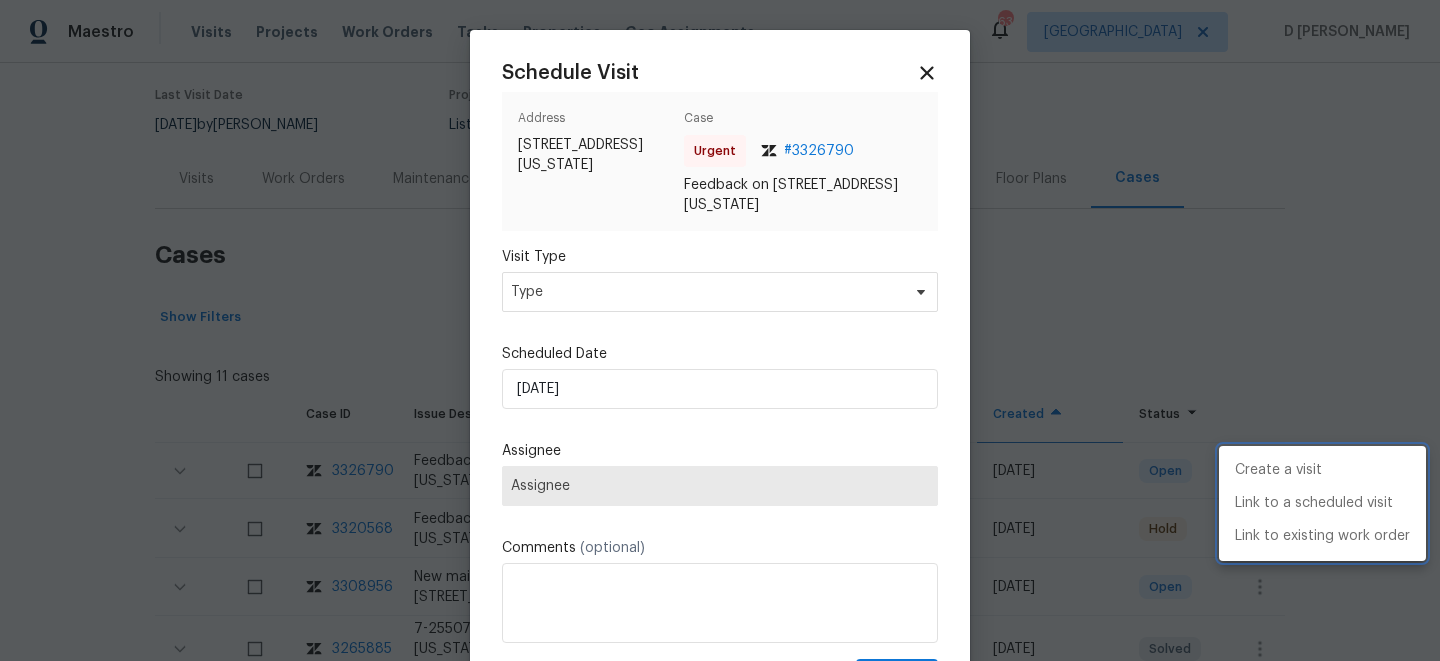 click at bounding box center (720, 330) 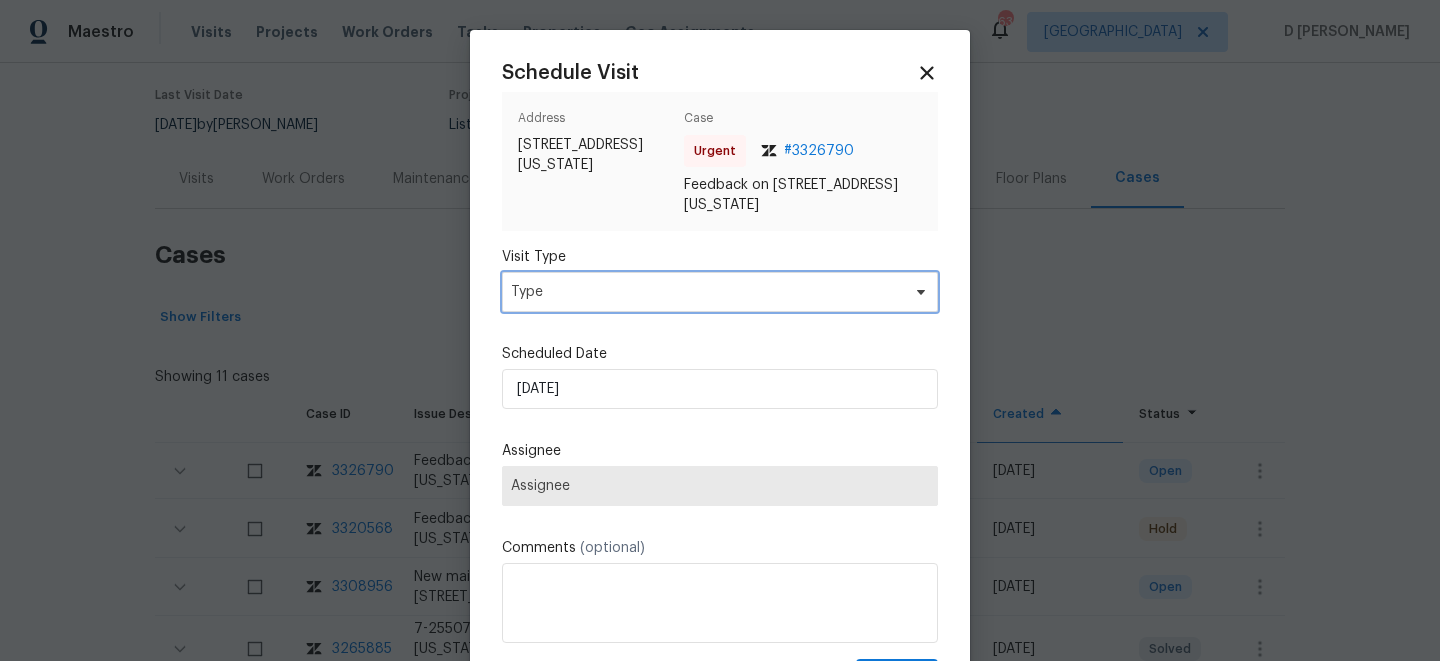 click on "Type" at bounding box center (720, 292) 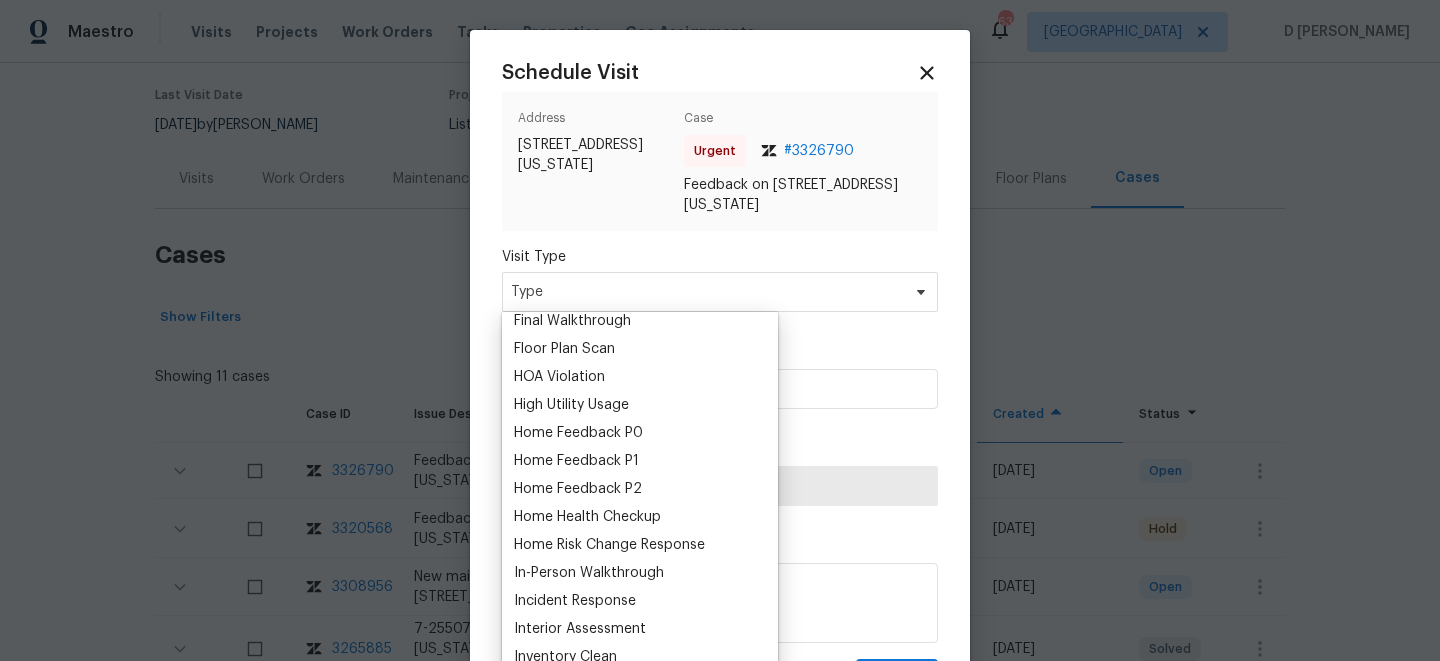 scroll, scrollTop: 559, scrollLeft: 0, axis: vertical 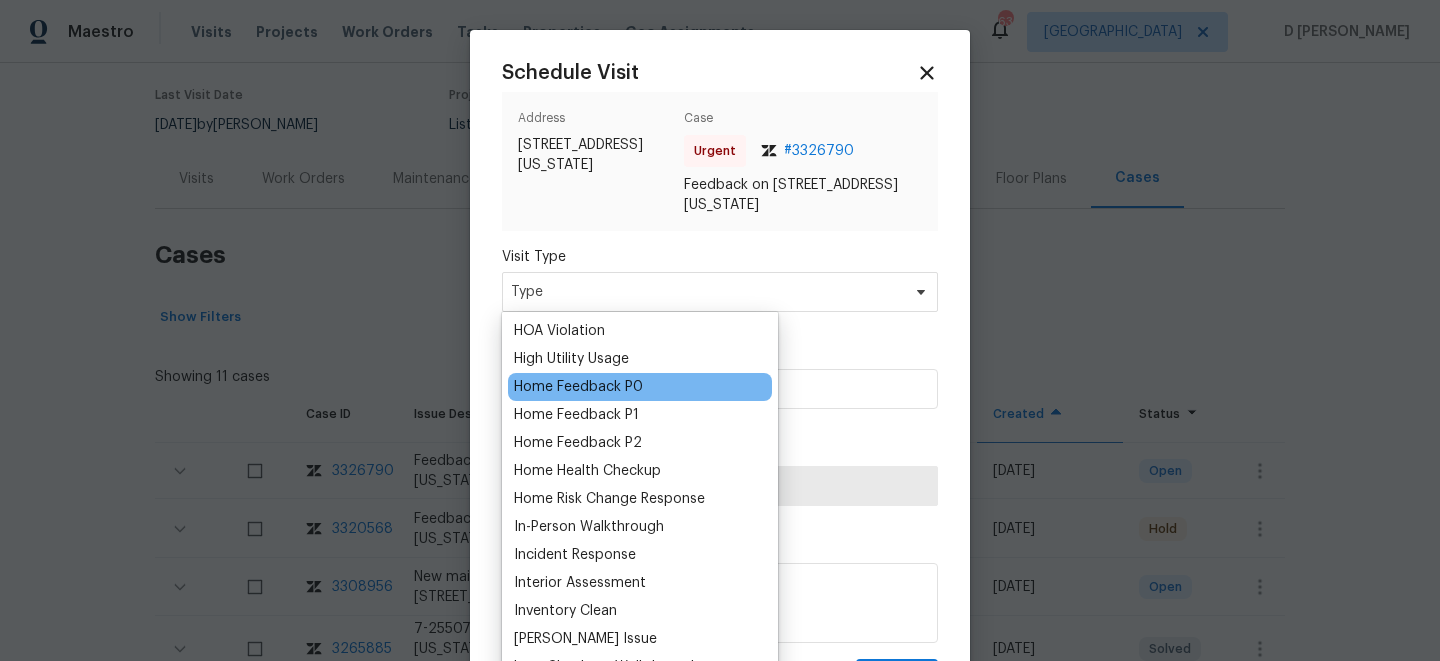 click on "Home Feedback P0" at bounding box center [578, 387] 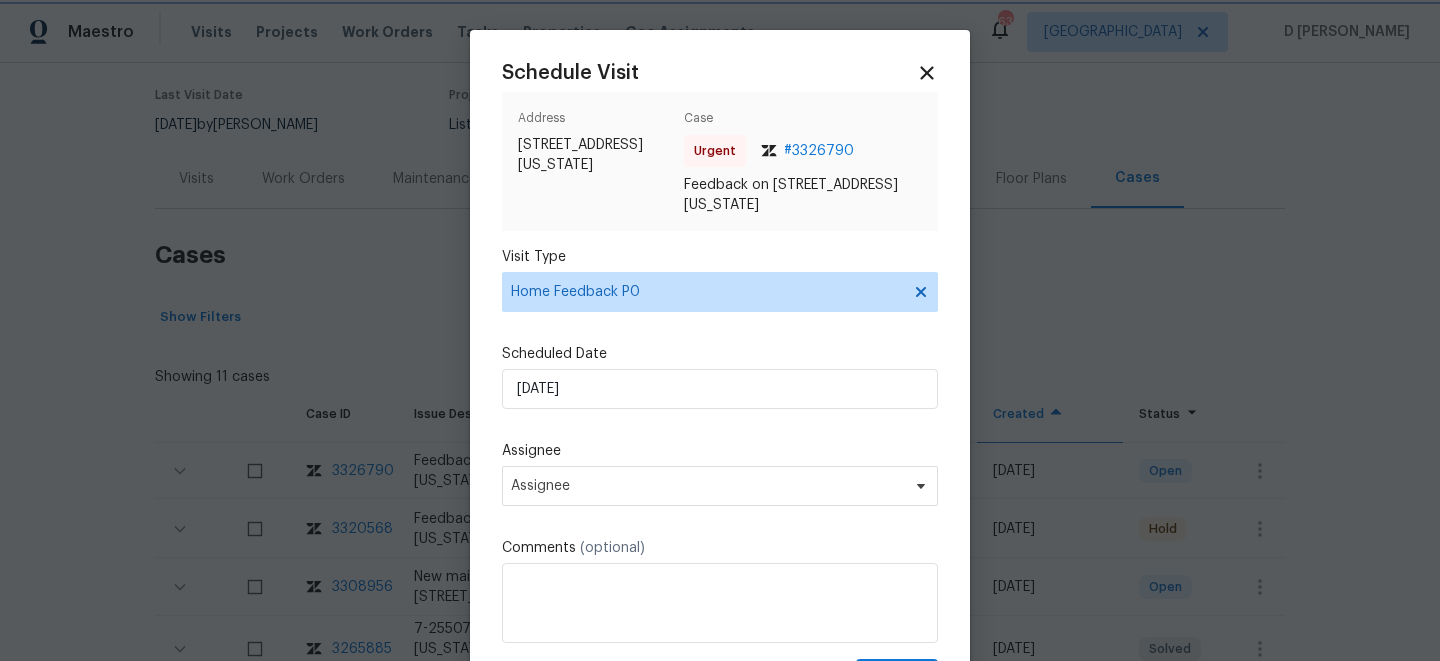 click at bounding box center [720, 330] 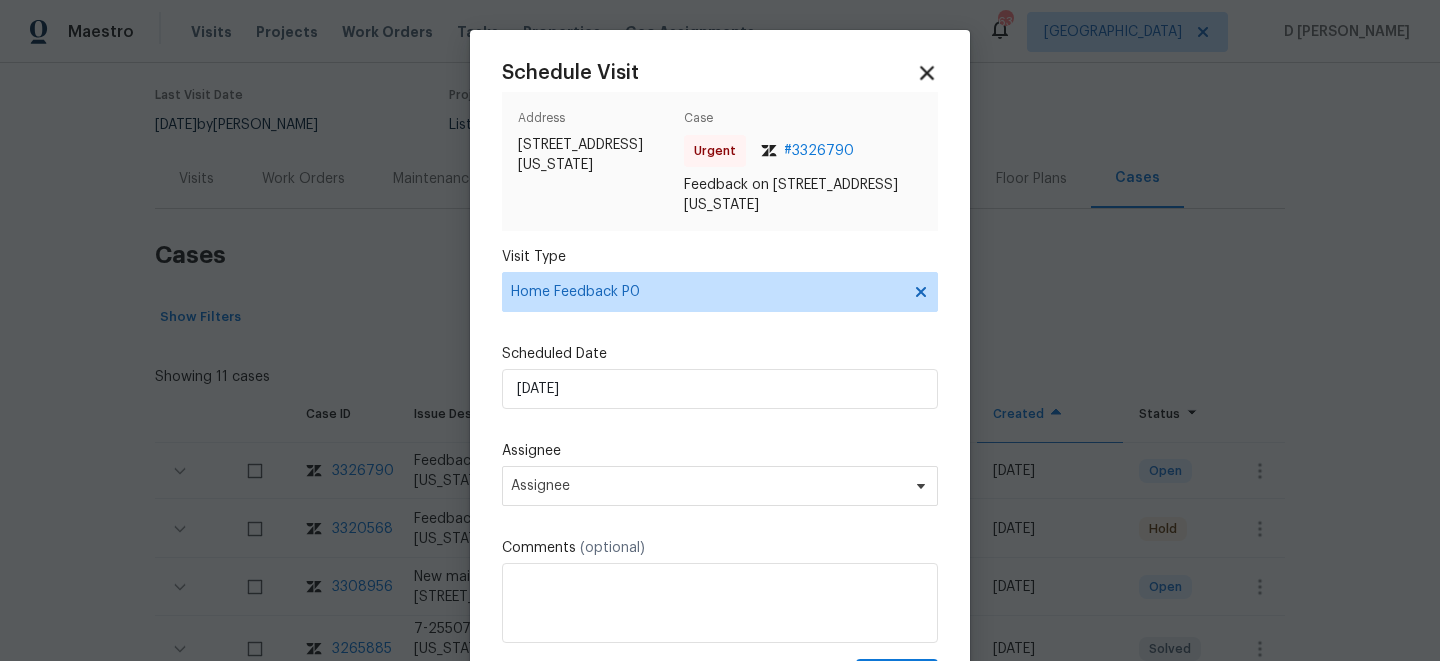 click 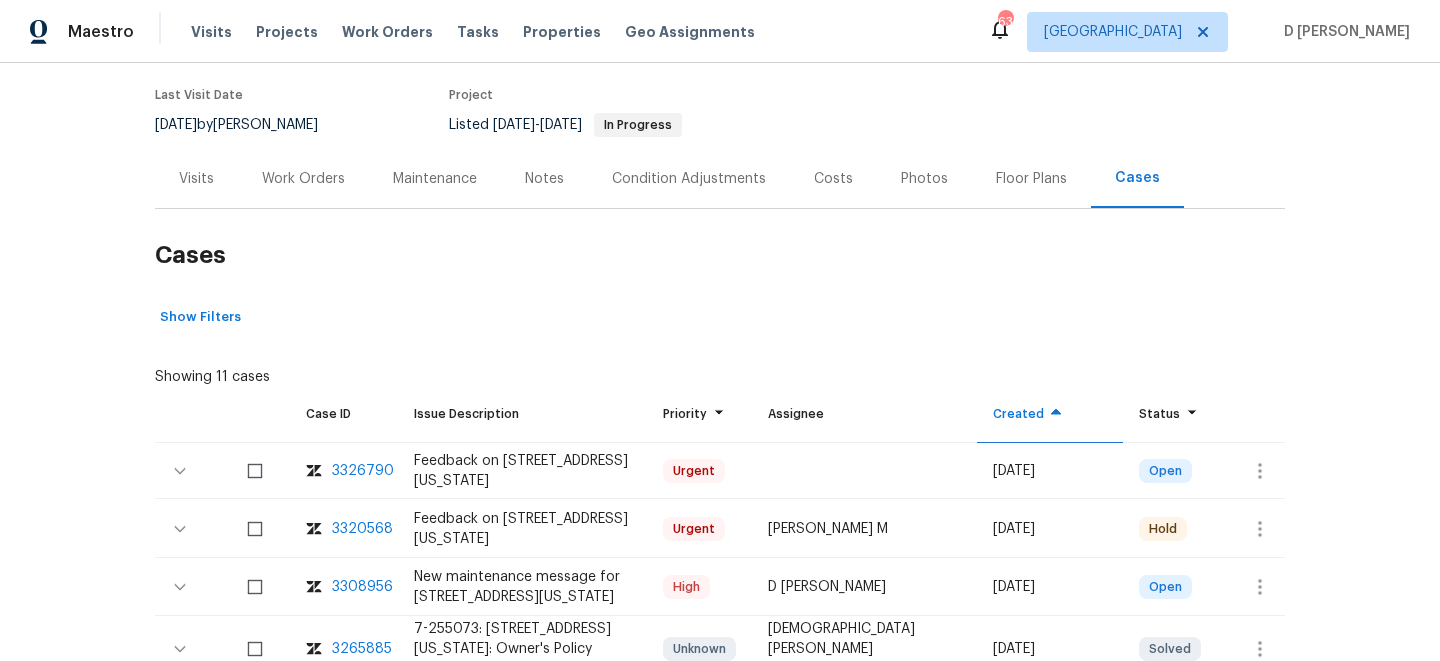 click on "Visits" at bounding box center (196, 178) 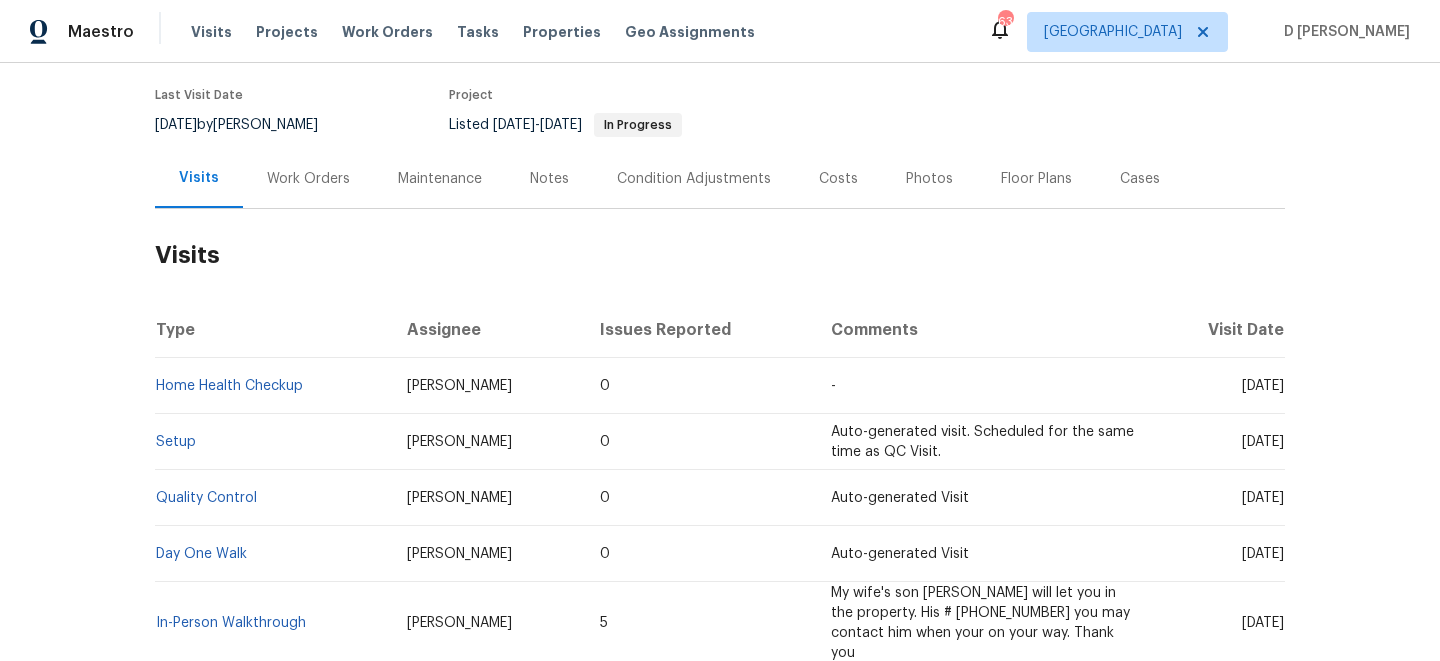 scroll, scrollTop: 173, scrollLeft: 0, axis: vertical 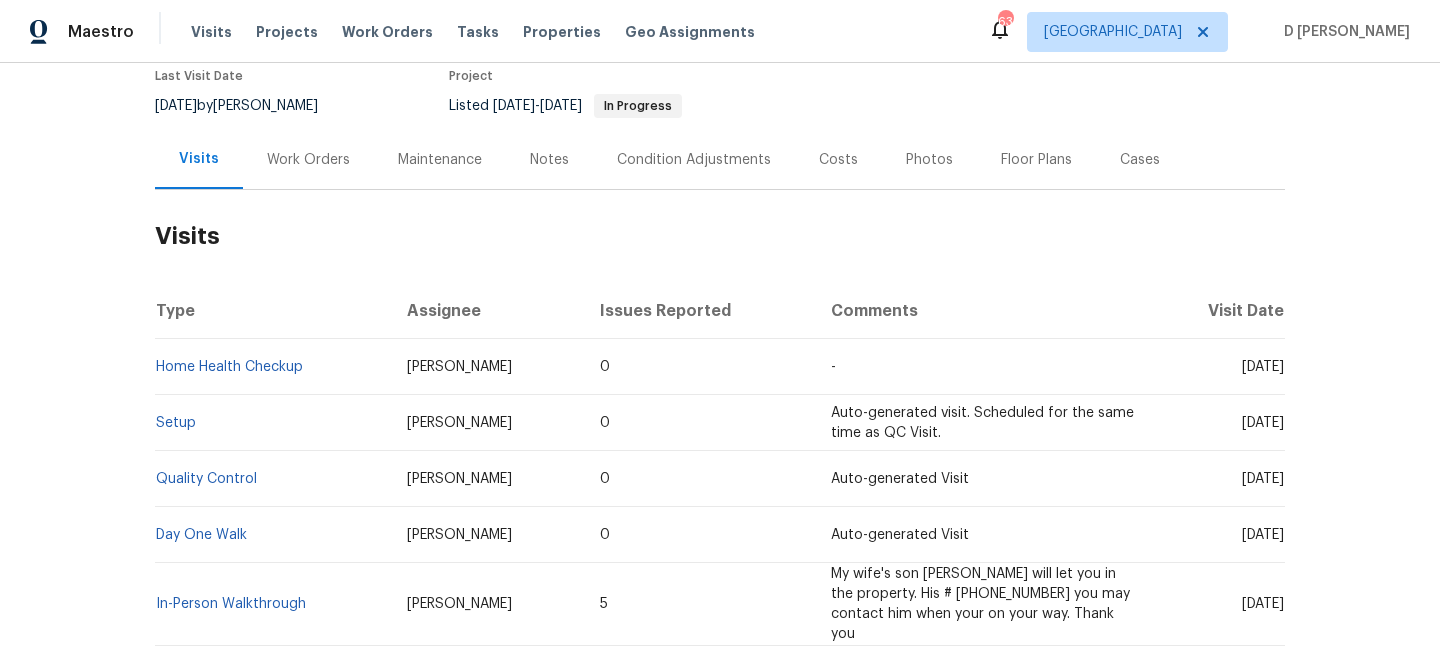 click on "Work Orders" at bounding box center (308, 160) 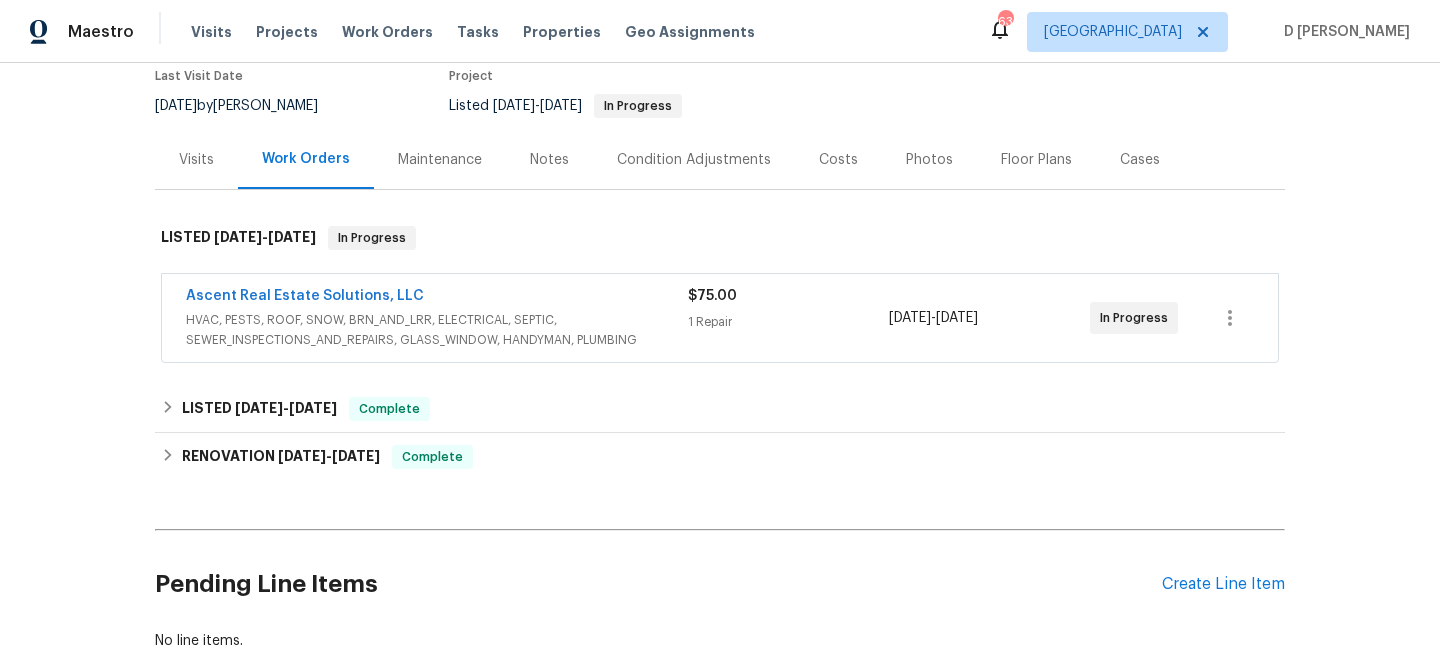 click on "HVAC, PESTS, ROOF, SNOW, BRN_AND_LRR, ELECTRICAL, SEPTIC, SEWER_INSPECTIONS_AND_REPAIRS, GLASS_WINDOW, HANDYMAN, PLUMBING" at bounding box center (437, 330) 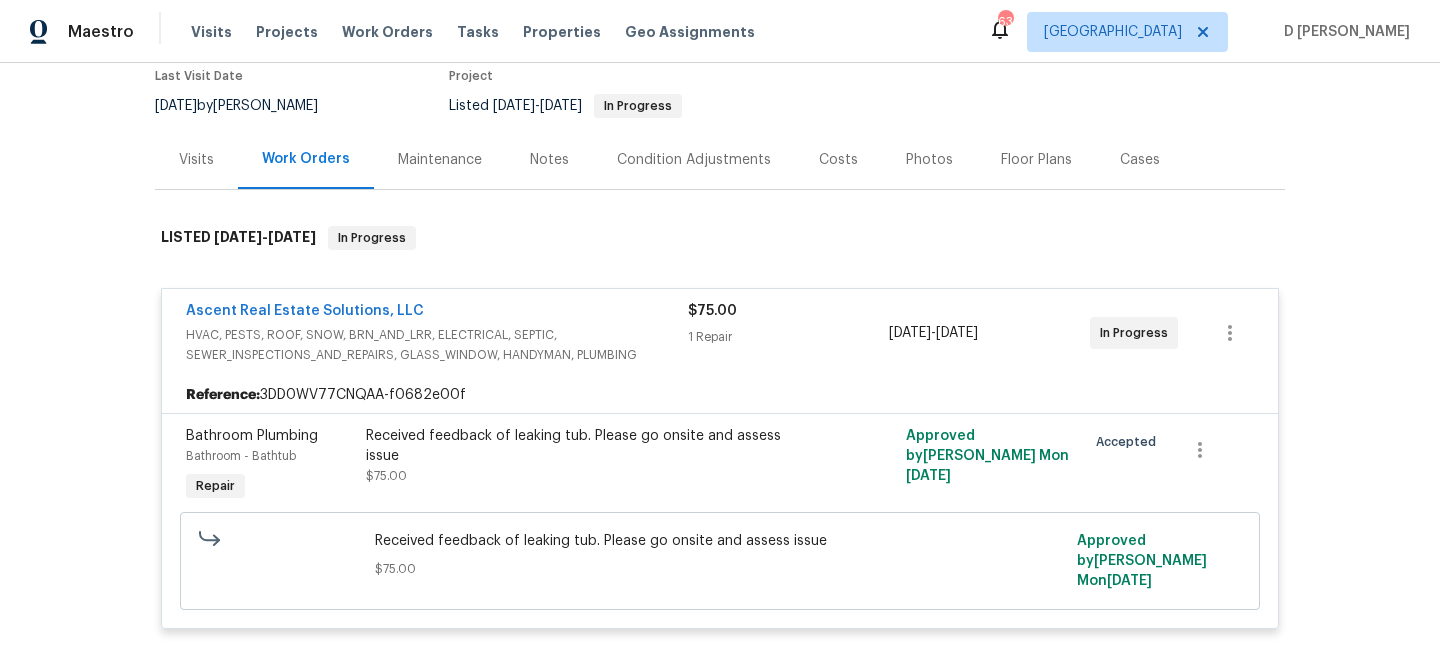 click on "HVAC, PESTS, ROOF, SNOW, BRN_AND_LRR, ELECTRICAL, SEPTIC, SEWER_INSPECTIONS_AND_REPAIRS, GLASS_WINDOW, HANDYMAN, PLUMBING" at bounding box center (437, 345) 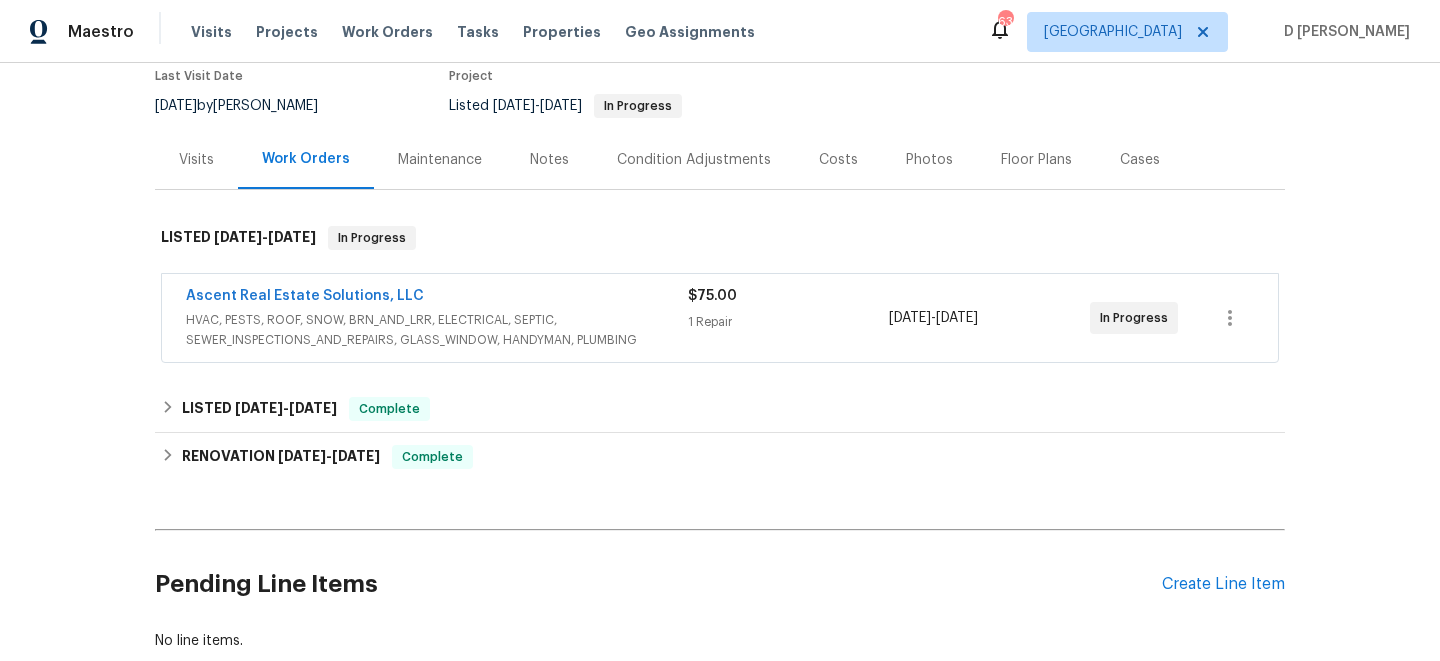 click on "Visits" at bounding box center [196, 160] 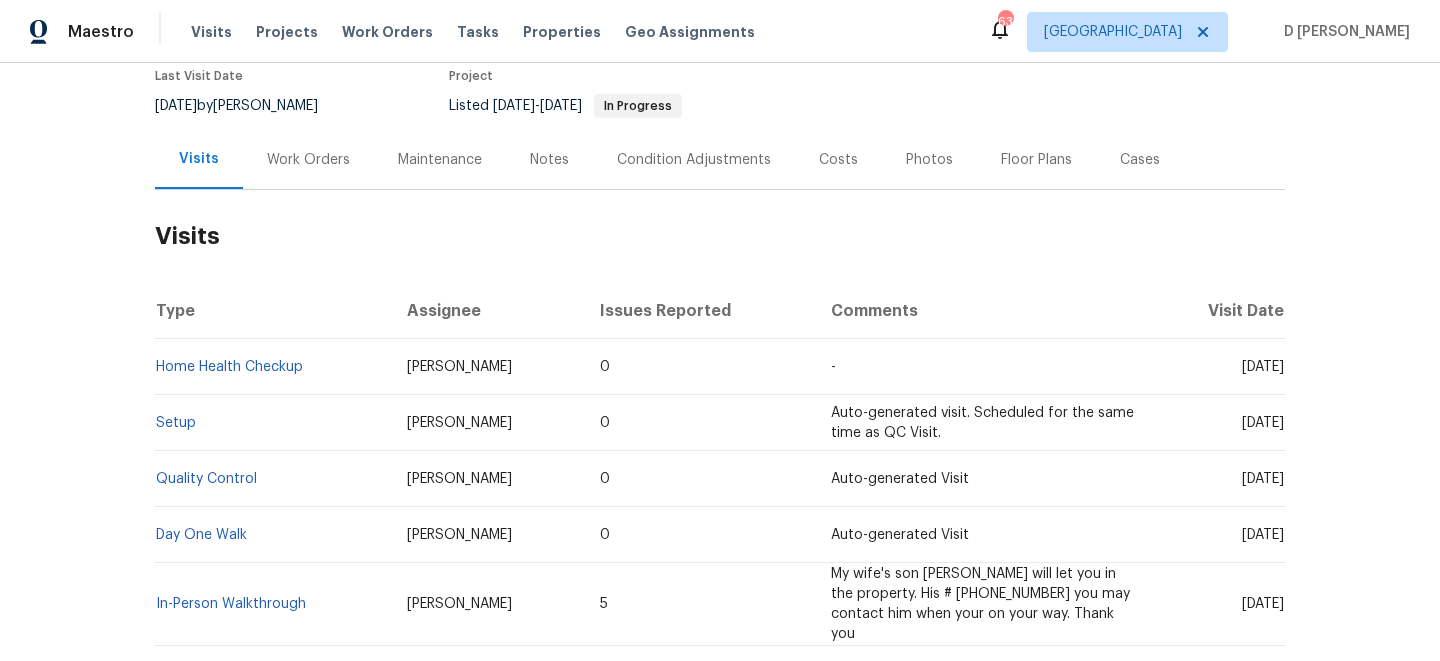 click on "Cases" at bounding box center (1140, 160) 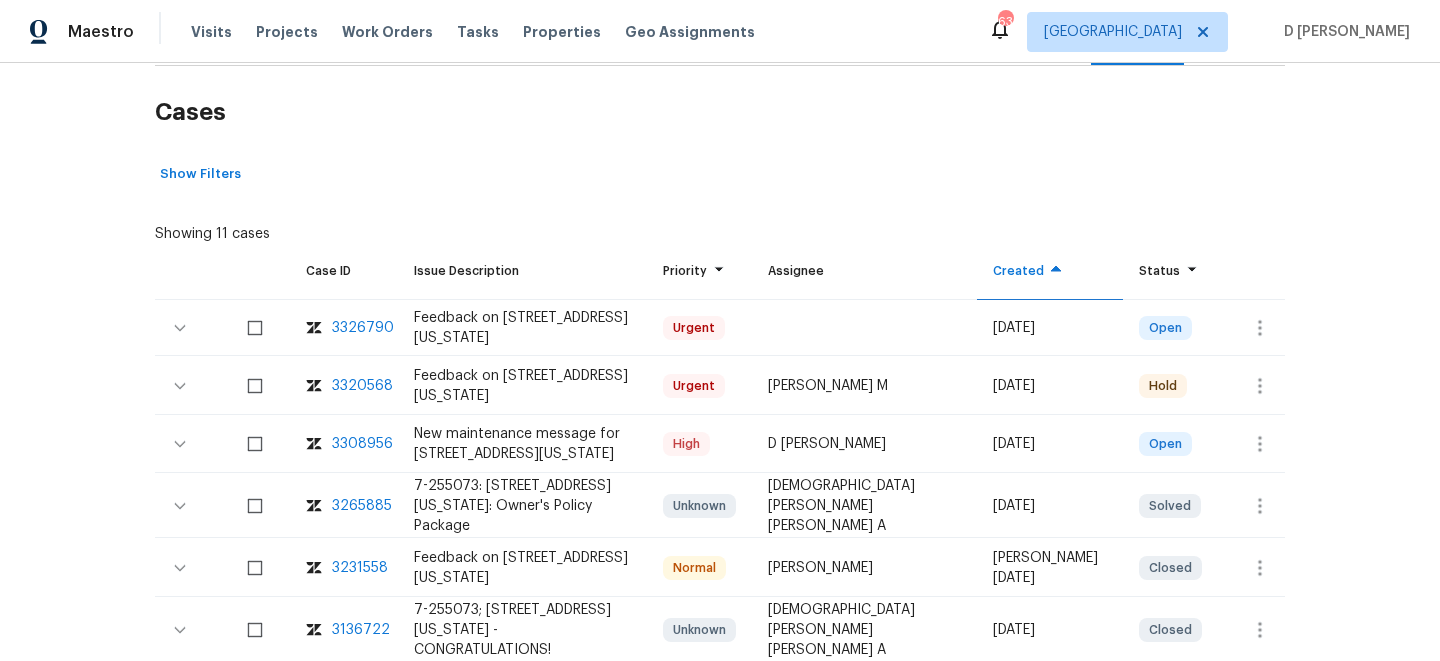 scroll, scrollTop: 303, scrollLeft: 0, axis: vertical 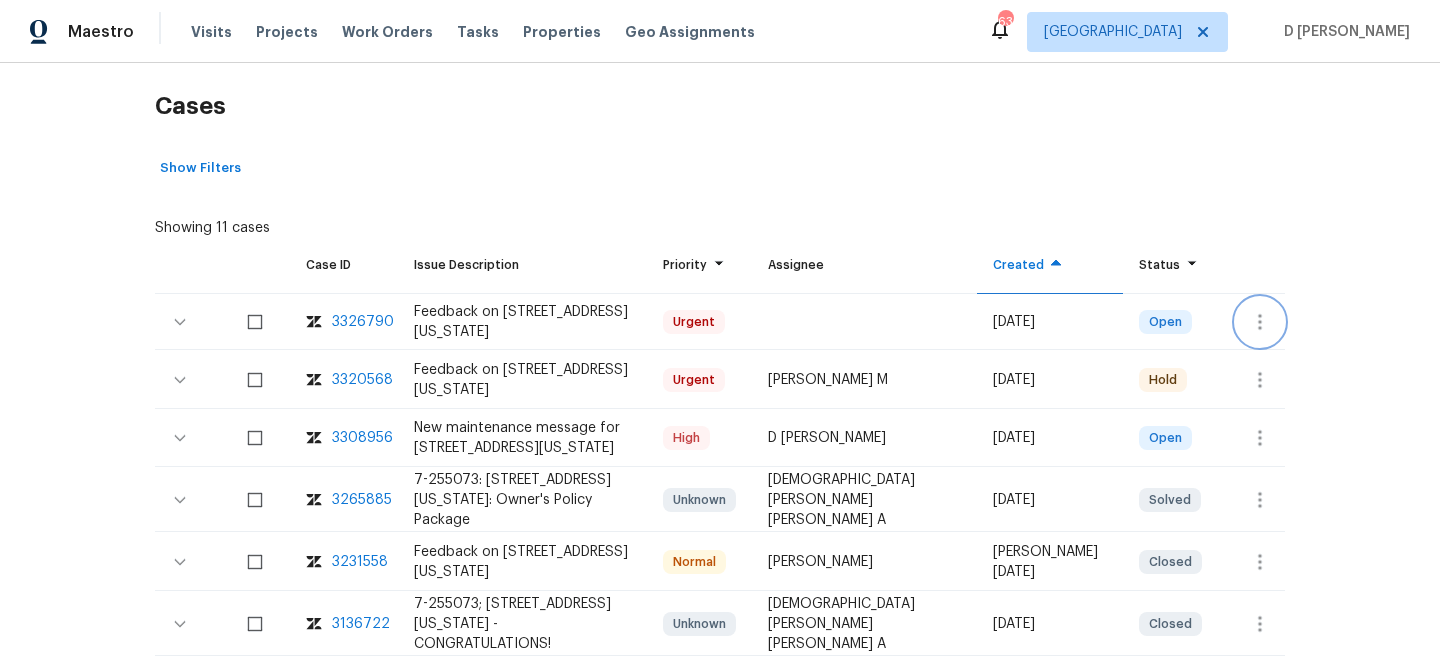 click at bounding box center [1260, 322] 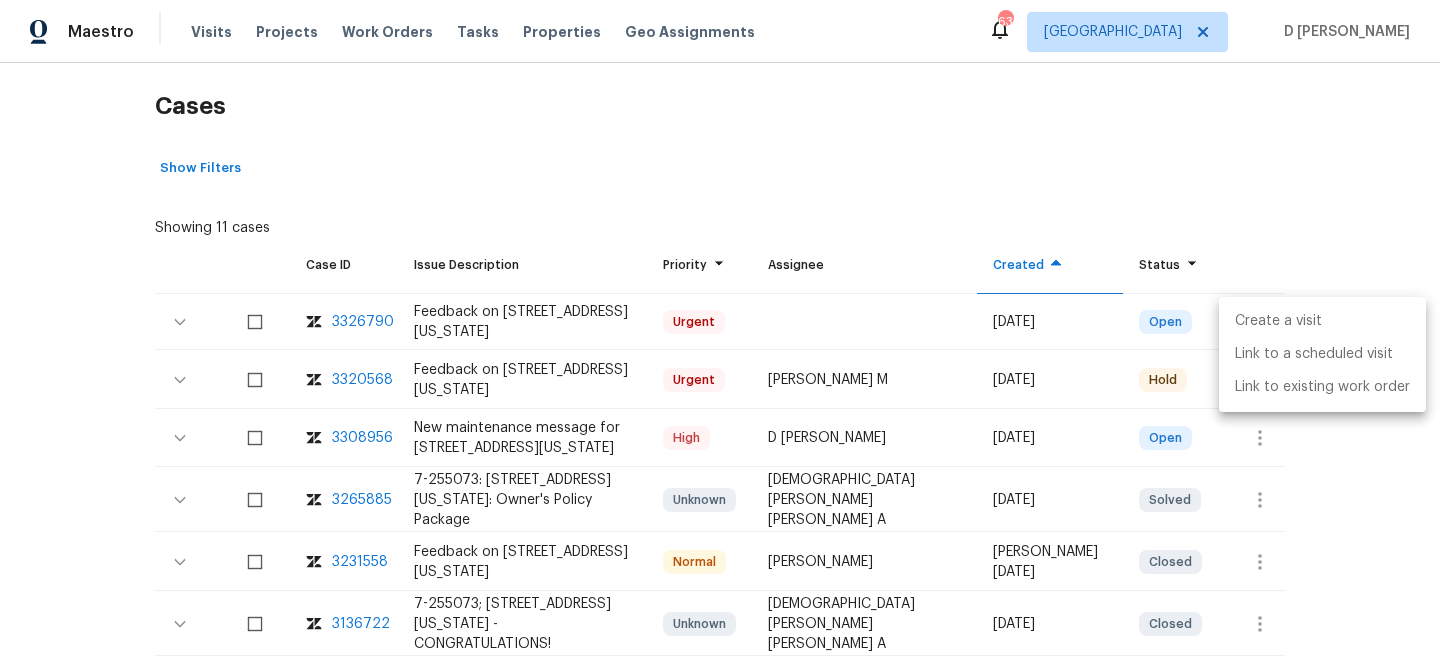 click on "Create a visit" at bounding box center [1322, 321] 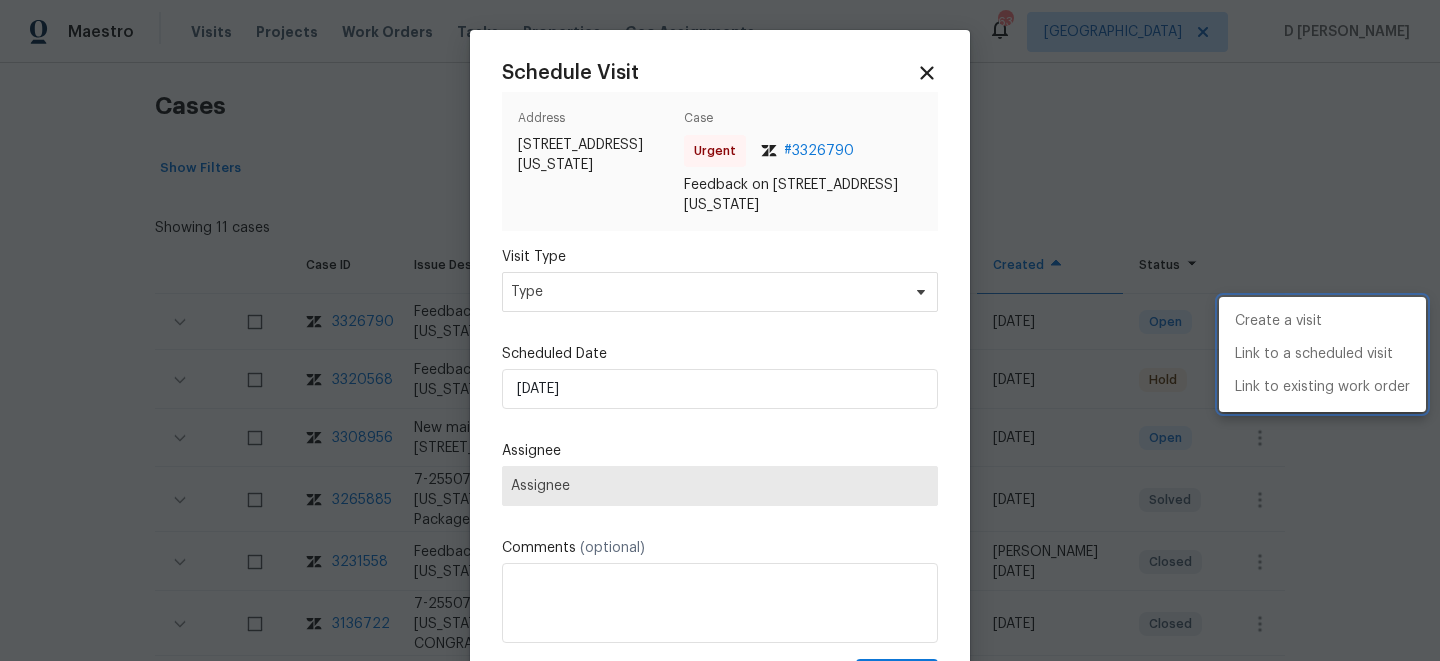 click at bounding box center (720, 330) 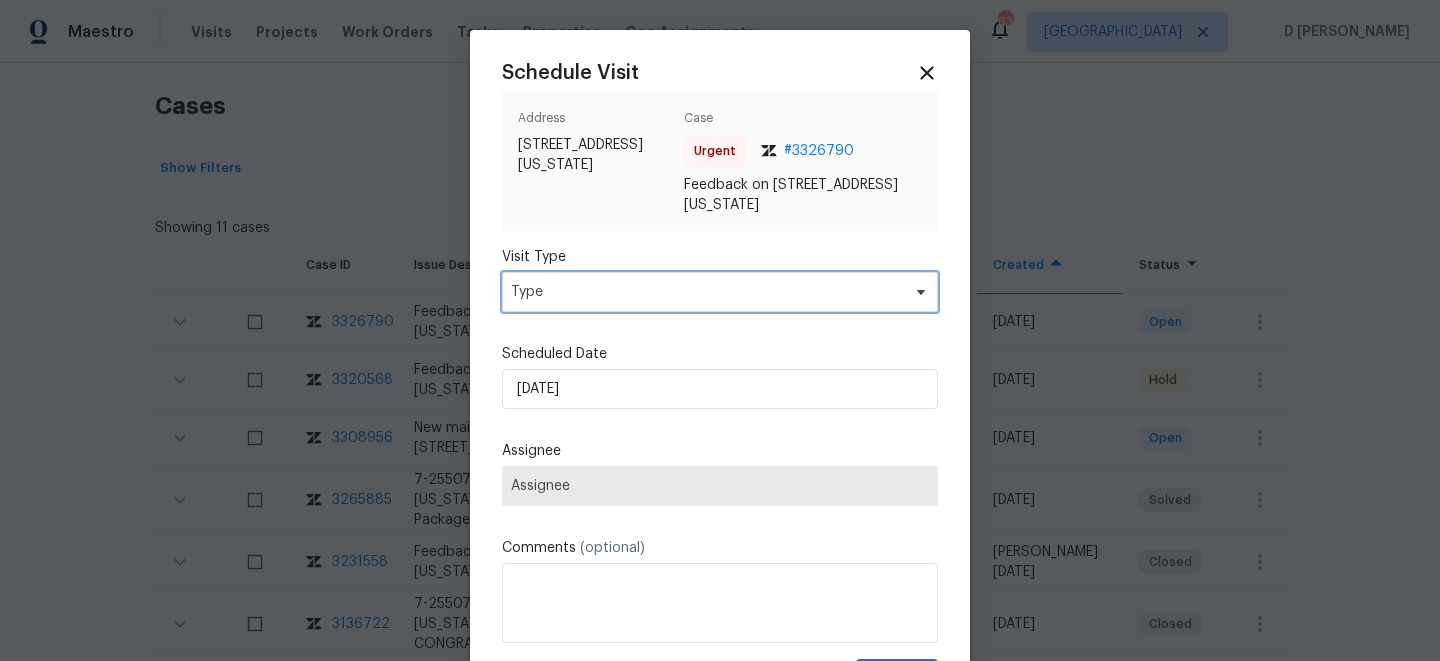 click on "Type" at bounding box center [705, 292] 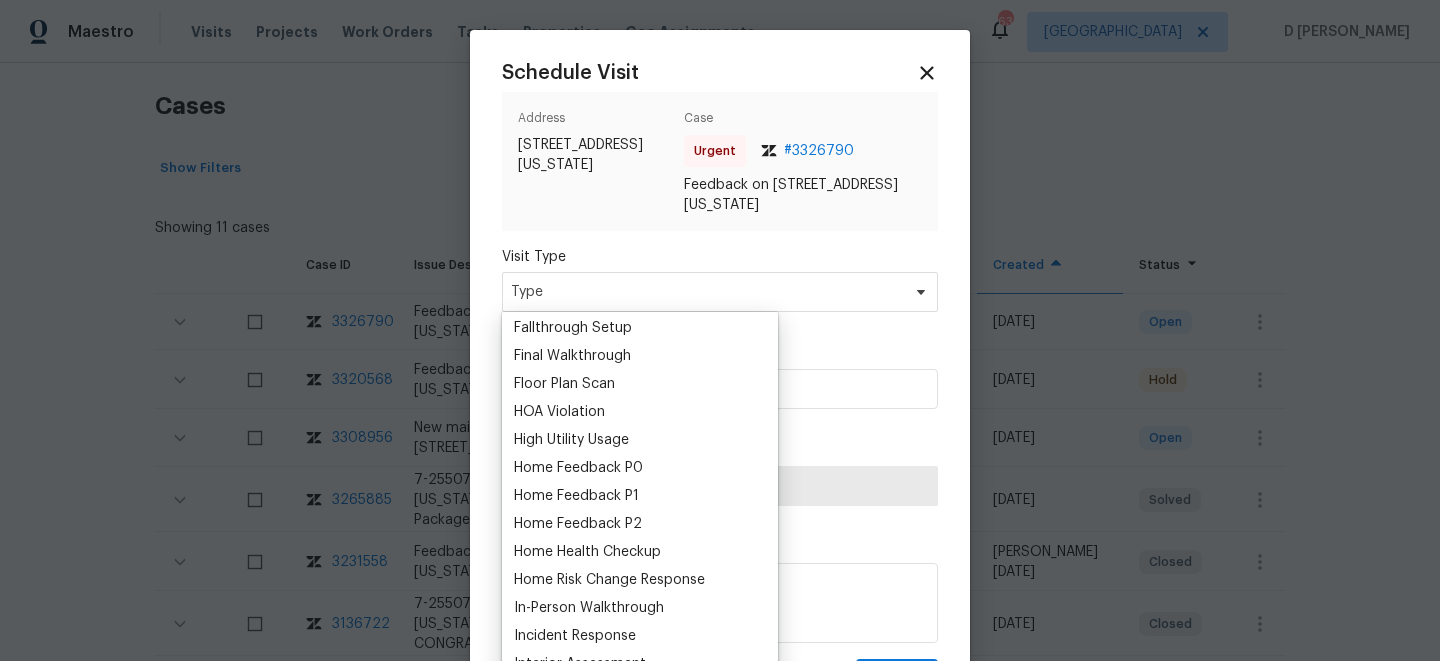 scroll, scrollTop: 487, scrollLeft: 0, axis: vertical 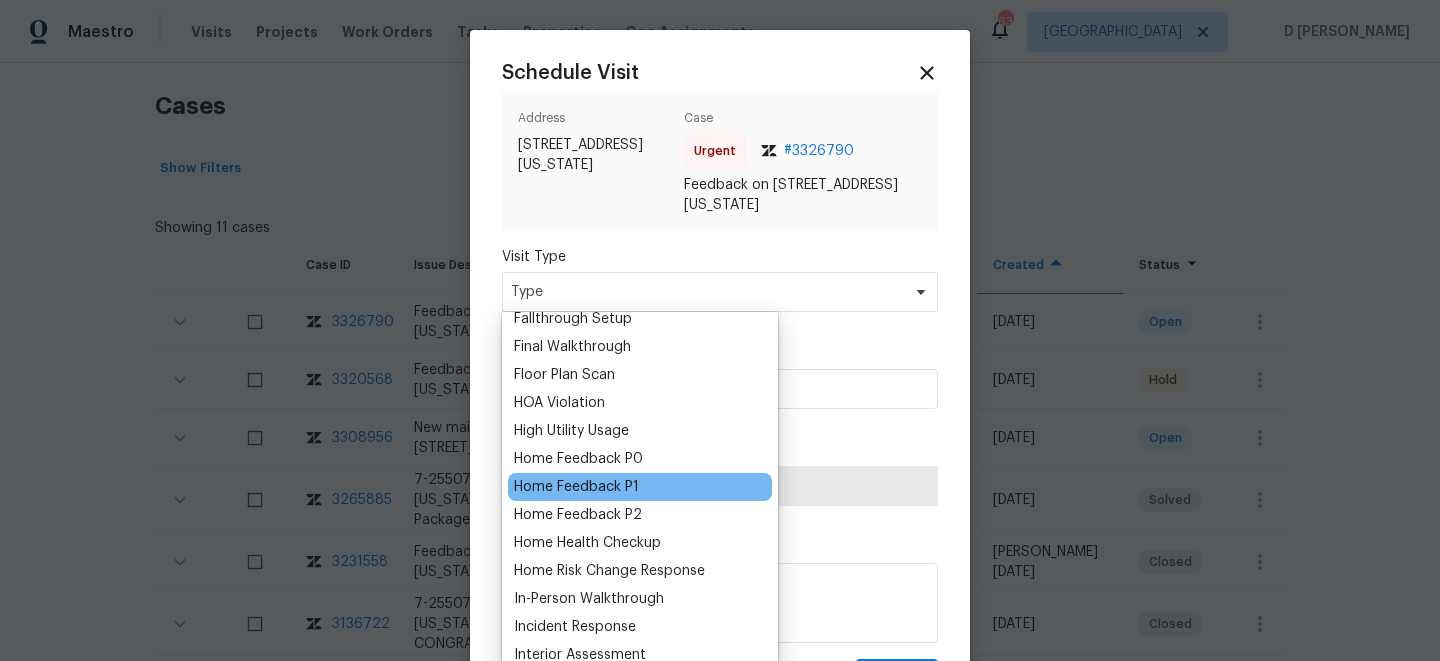 click on "Home Feedback P1" at bounding box center [576, 487] 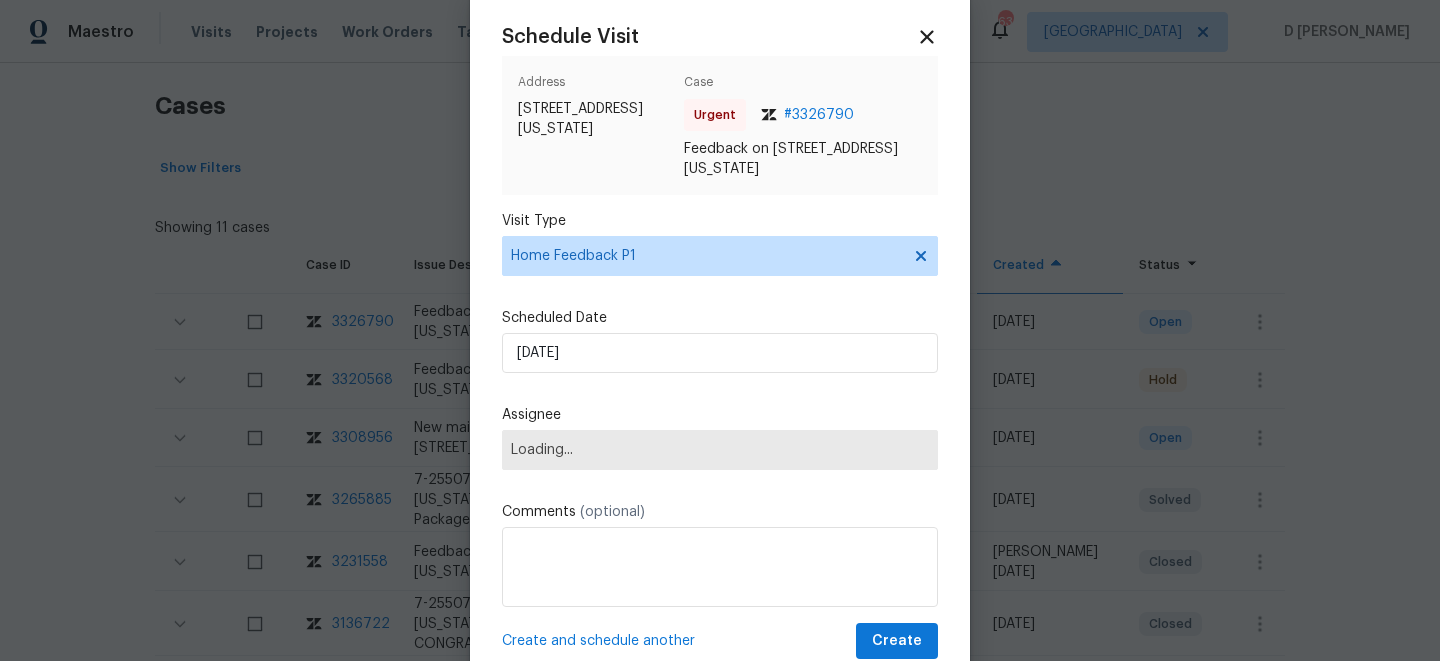 scroll, scrollTop: 42, scrollLeft: 0, axis: vertical 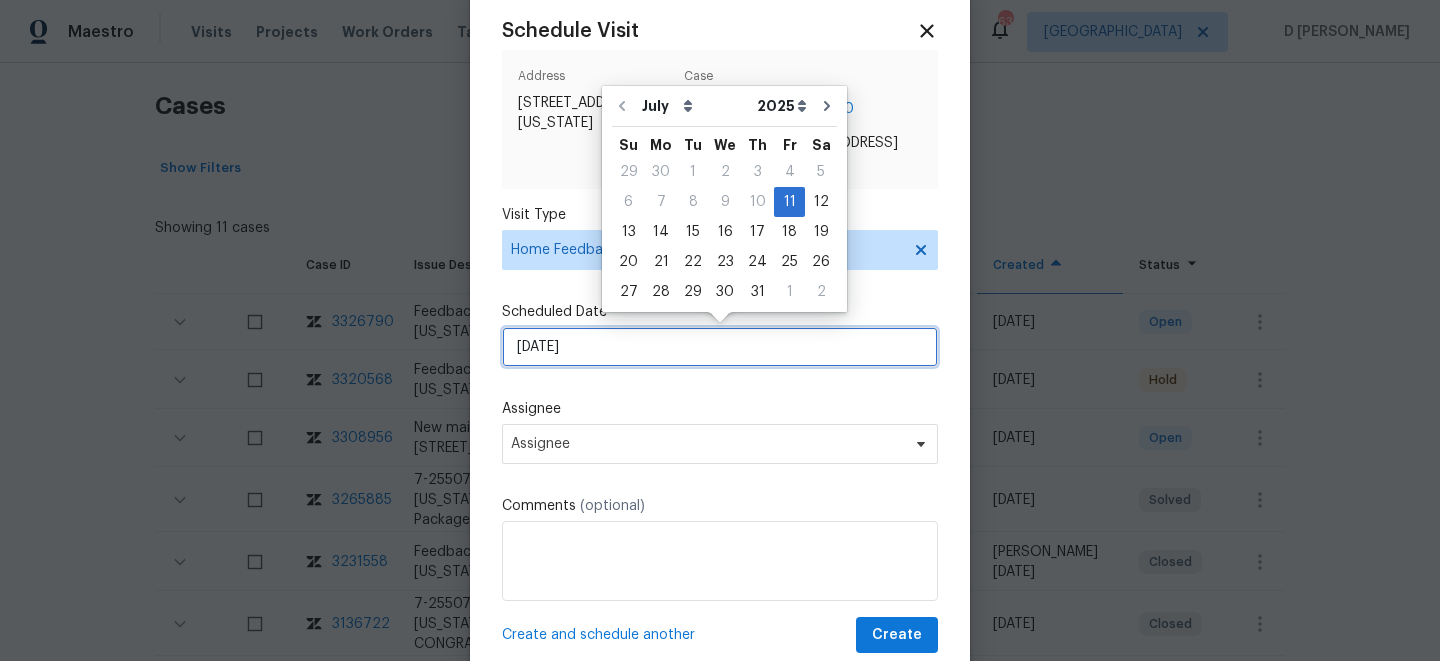 click on "11/07/2025" at bounding box center (720, 347) 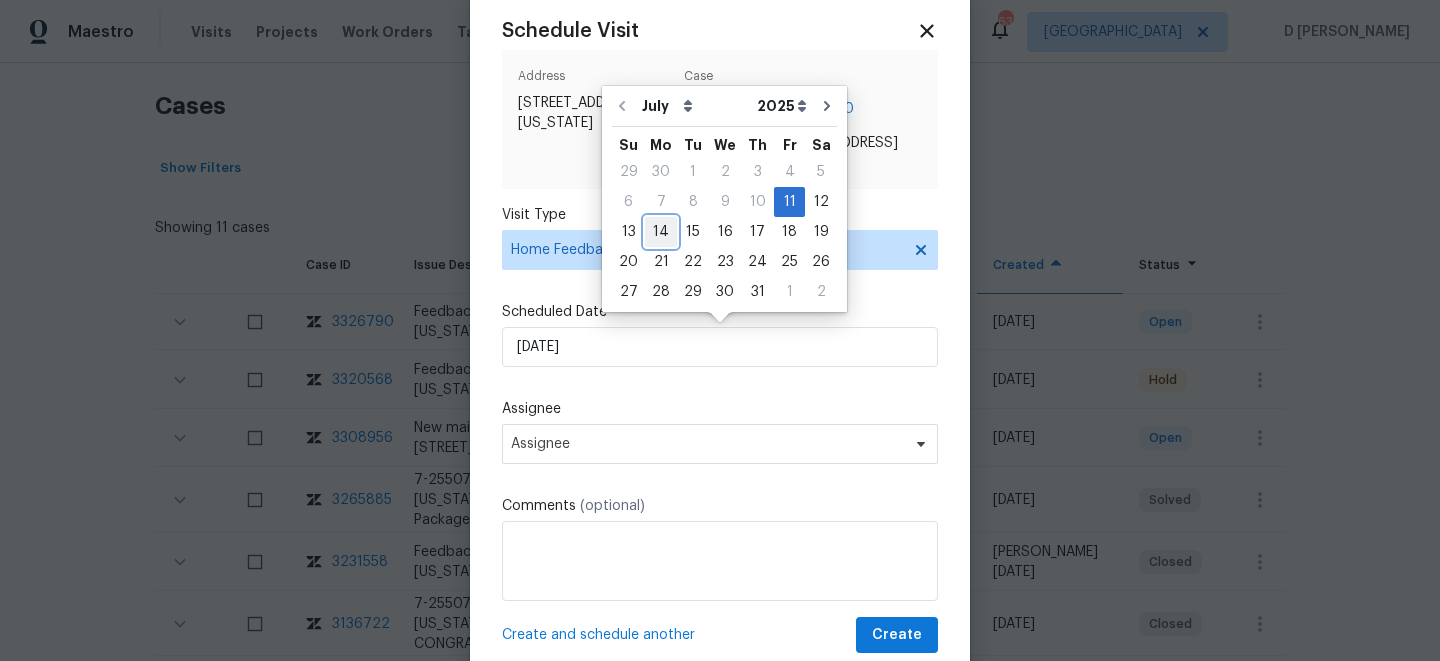 click on "14" at bounding box center (661, 232) 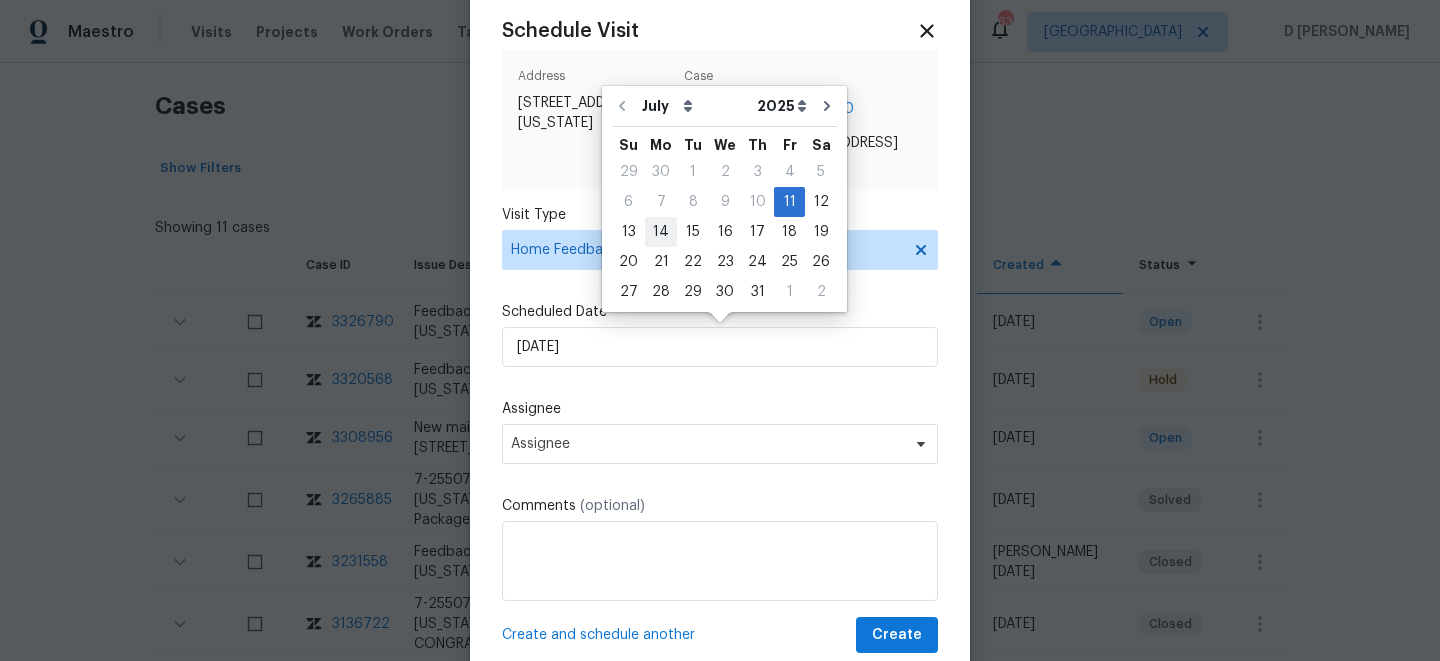 type on "14/07/2025" 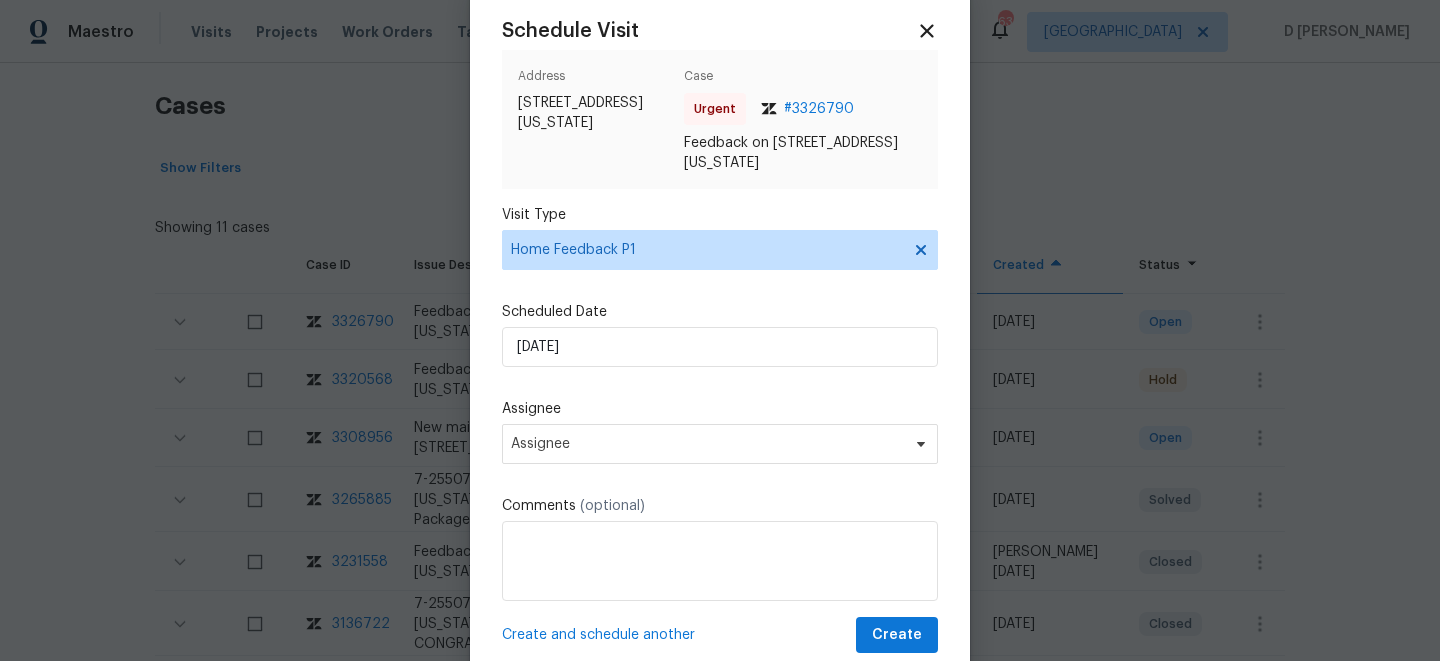 scroll, scrollTop: 96, scrollLeft: 0, axis: vertical 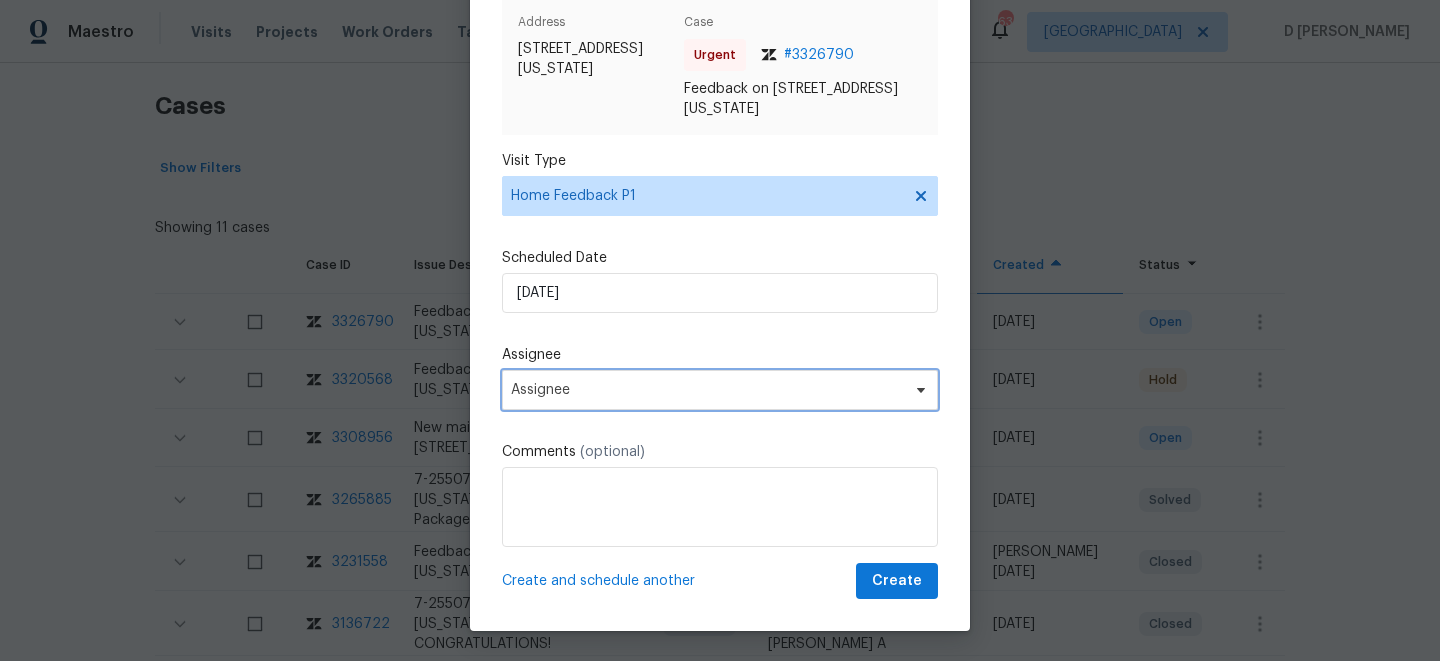 click on "Assignee" at bounding box center [707, 390] 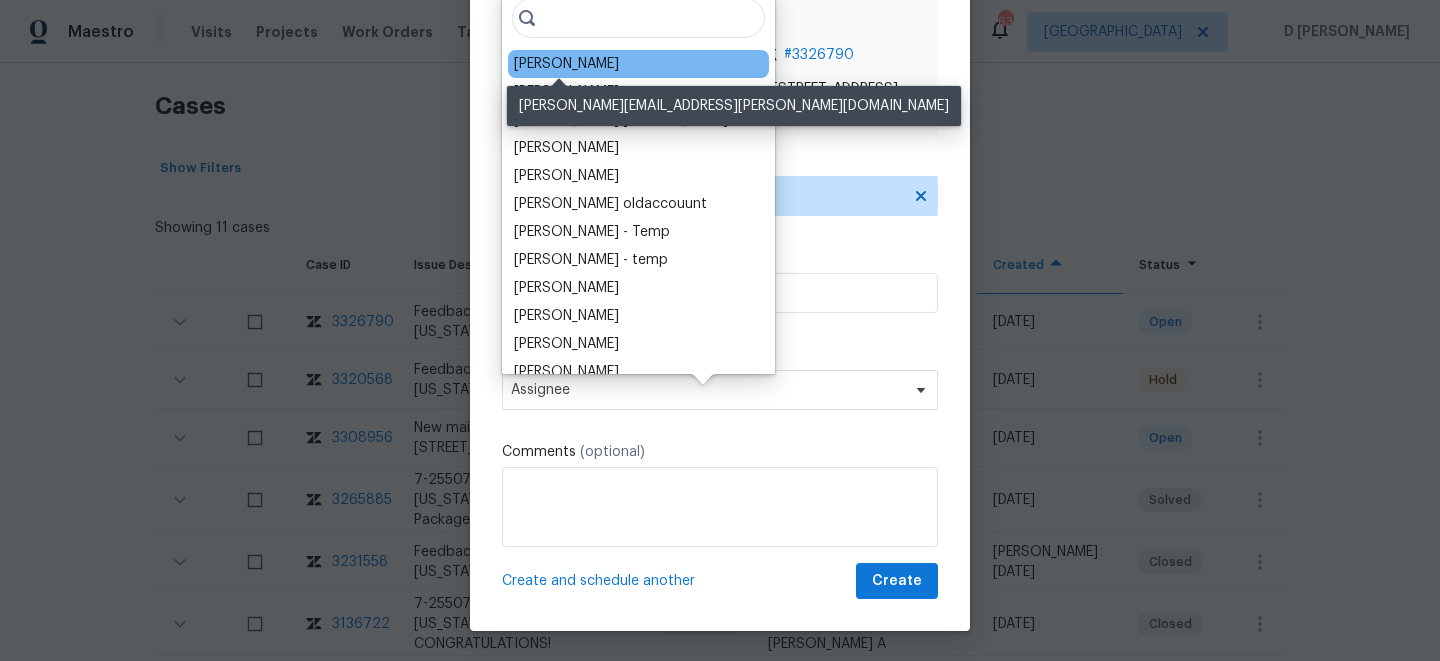 click on "Joshua Beatty" at bounding box center [566, 64] 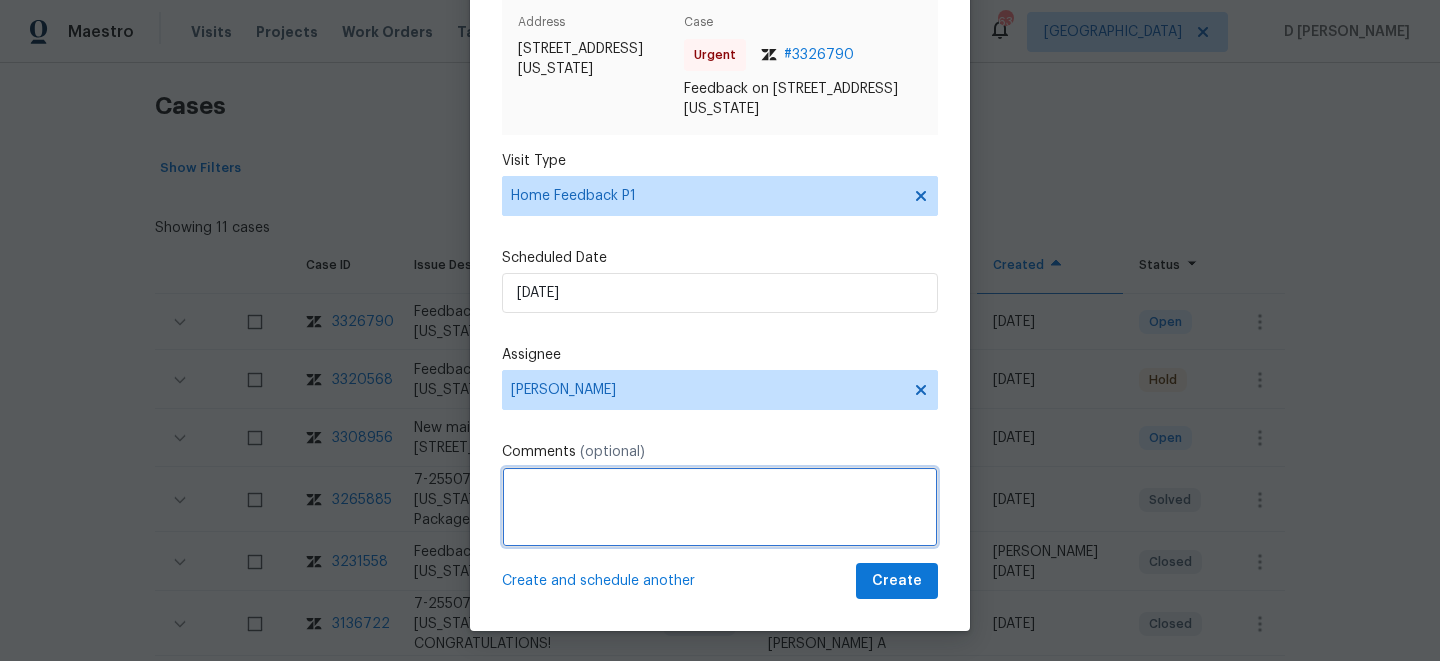 click at bounding box center (720, 507) 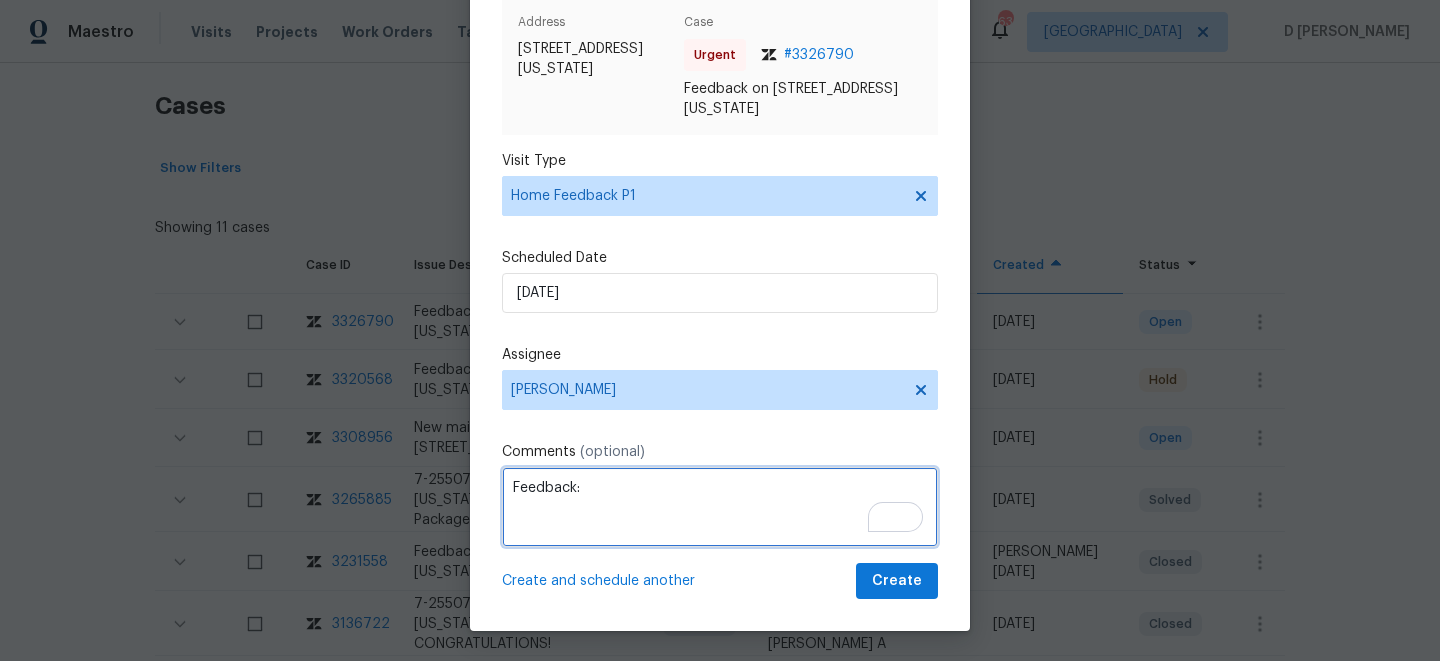 paste on "RSV says could be possible backdoor of the house is unlocked but never tried to confirm due to her safety" 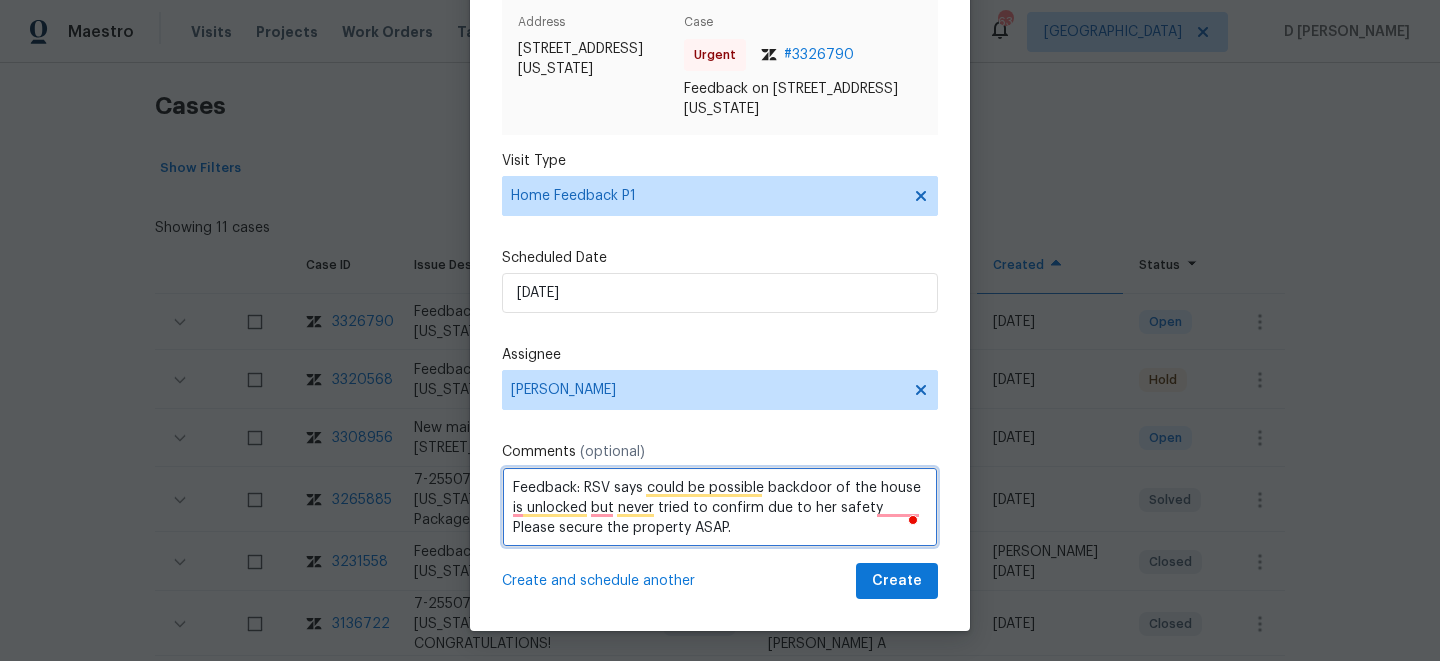 type on "Feedback: RSV says could be possible backdoor of the house is unlocked but never tried to confirm due to her safety Please secure the property ASAP." 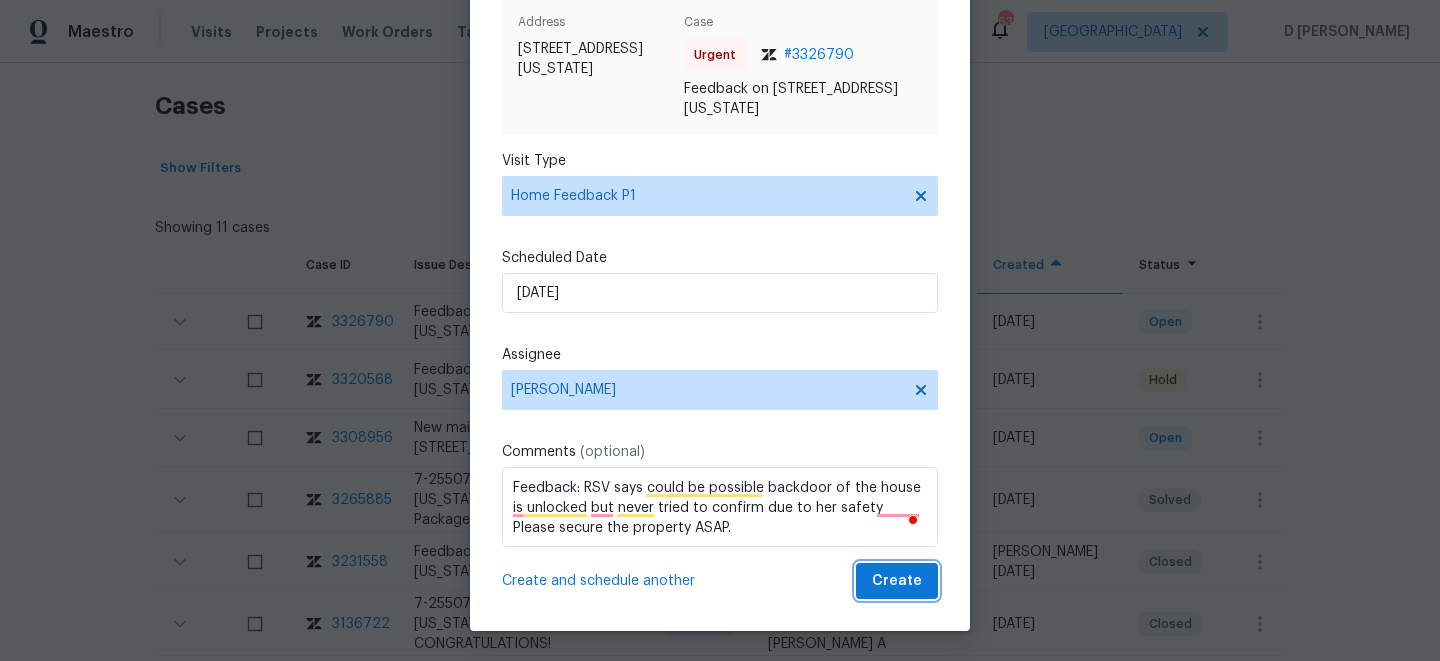 click on "Create" at bounding box center (897, 581) 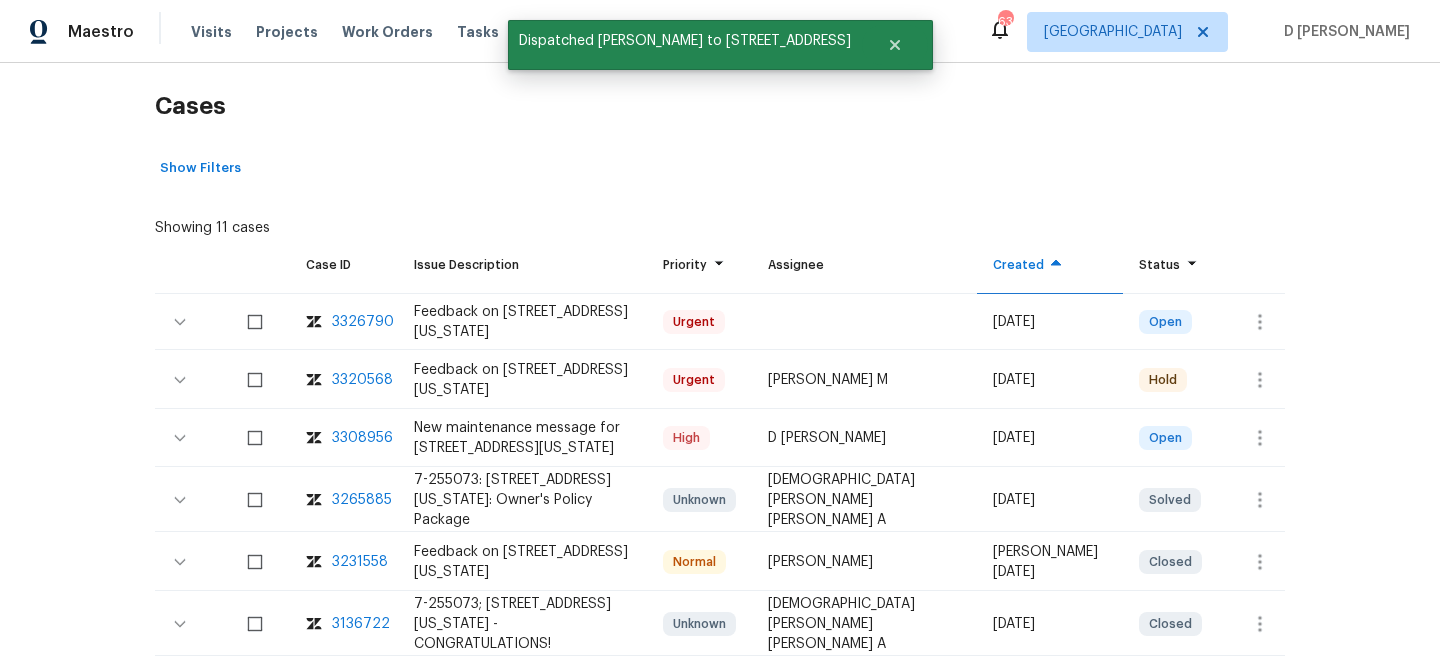 scroll, scrollTop: 0, scrollLeft: 0, axis: both 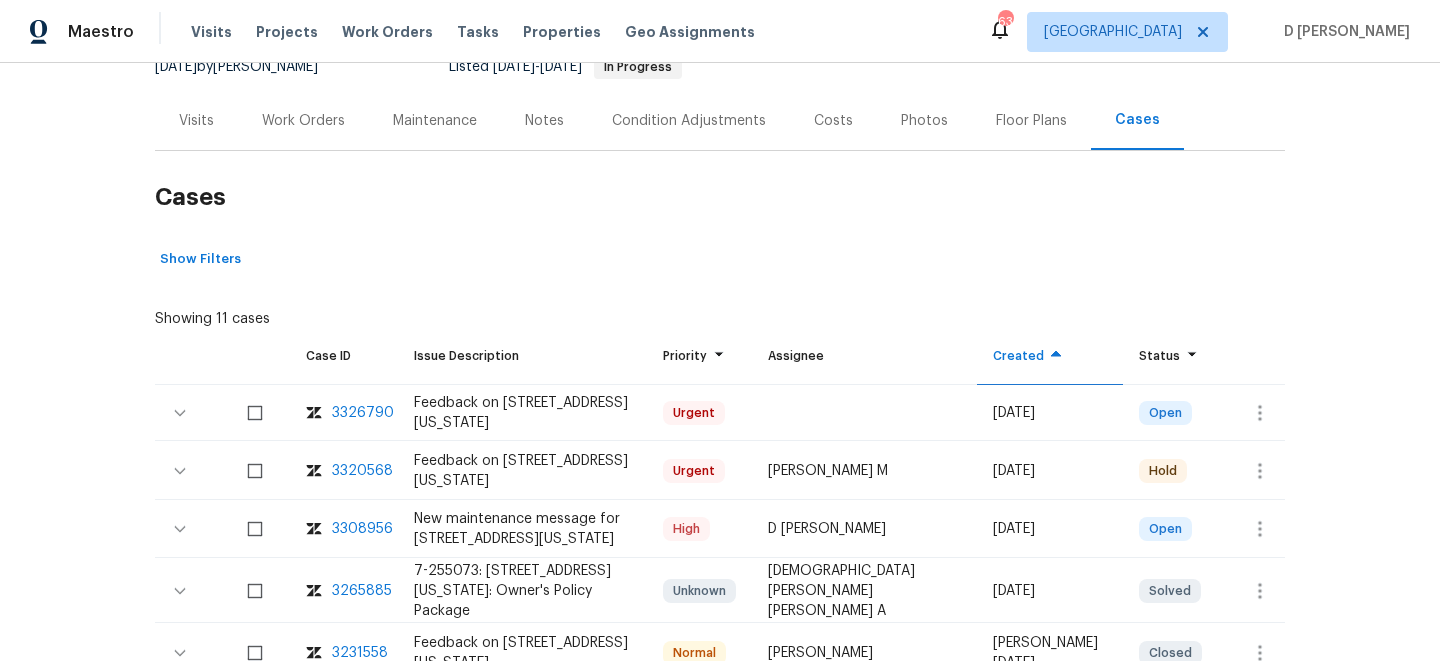 click on "Visits" at bounding box center (196, 120) 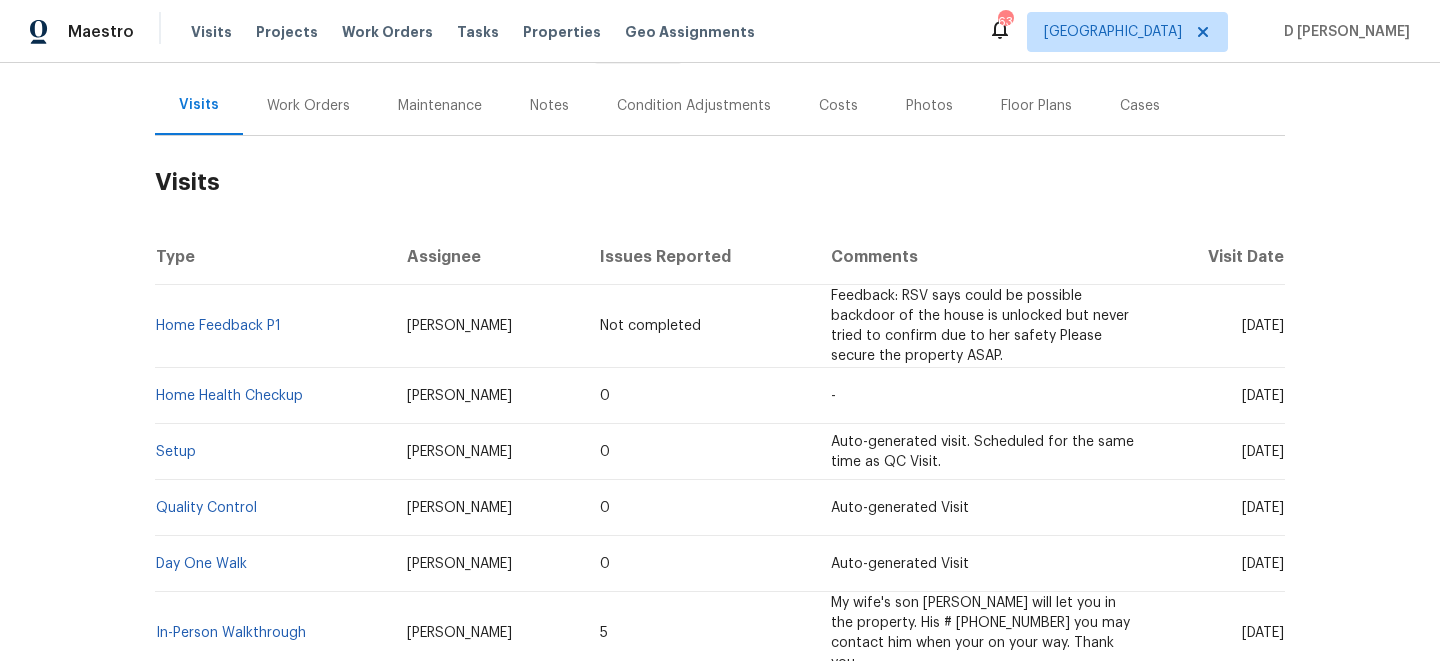 scroll, scrollTop: 229, scrollLeft: 0, axis: vertical 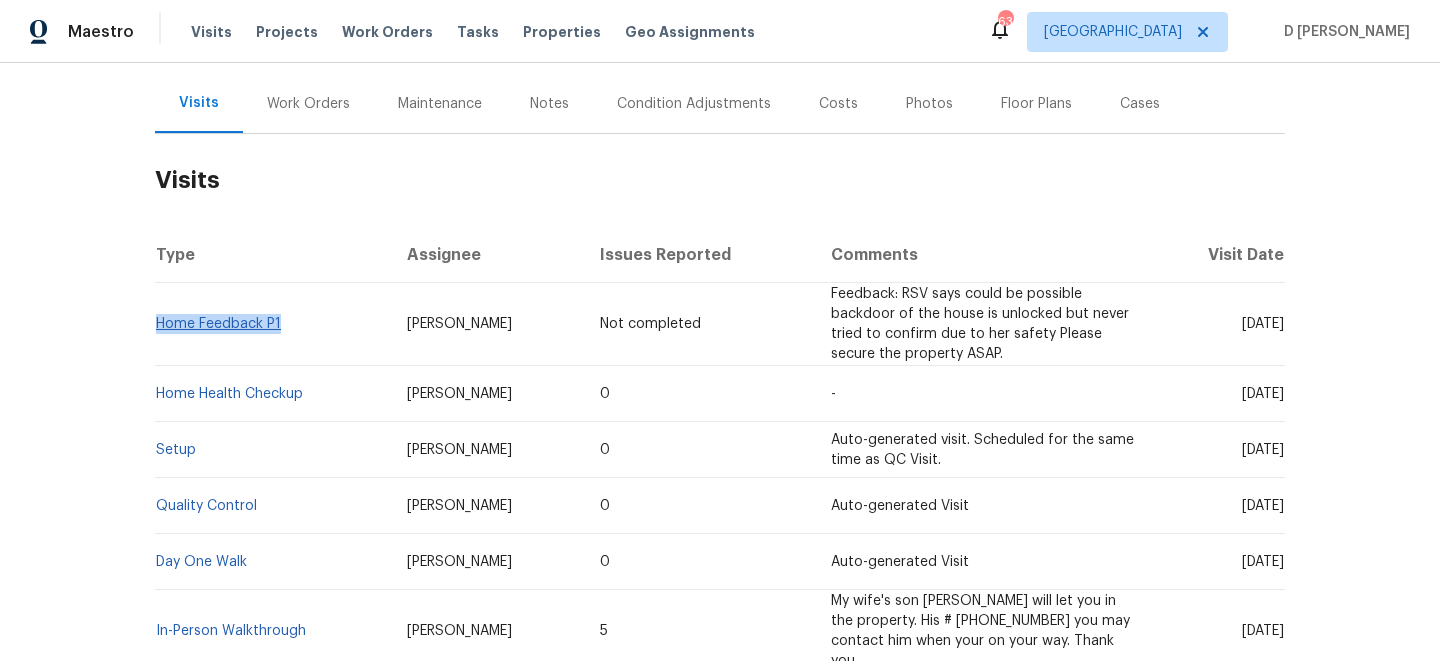 drag, startPoint x: 293, startPoint y: 328, endPoint x: 157, endPoint y: 324, distance: 136.0588 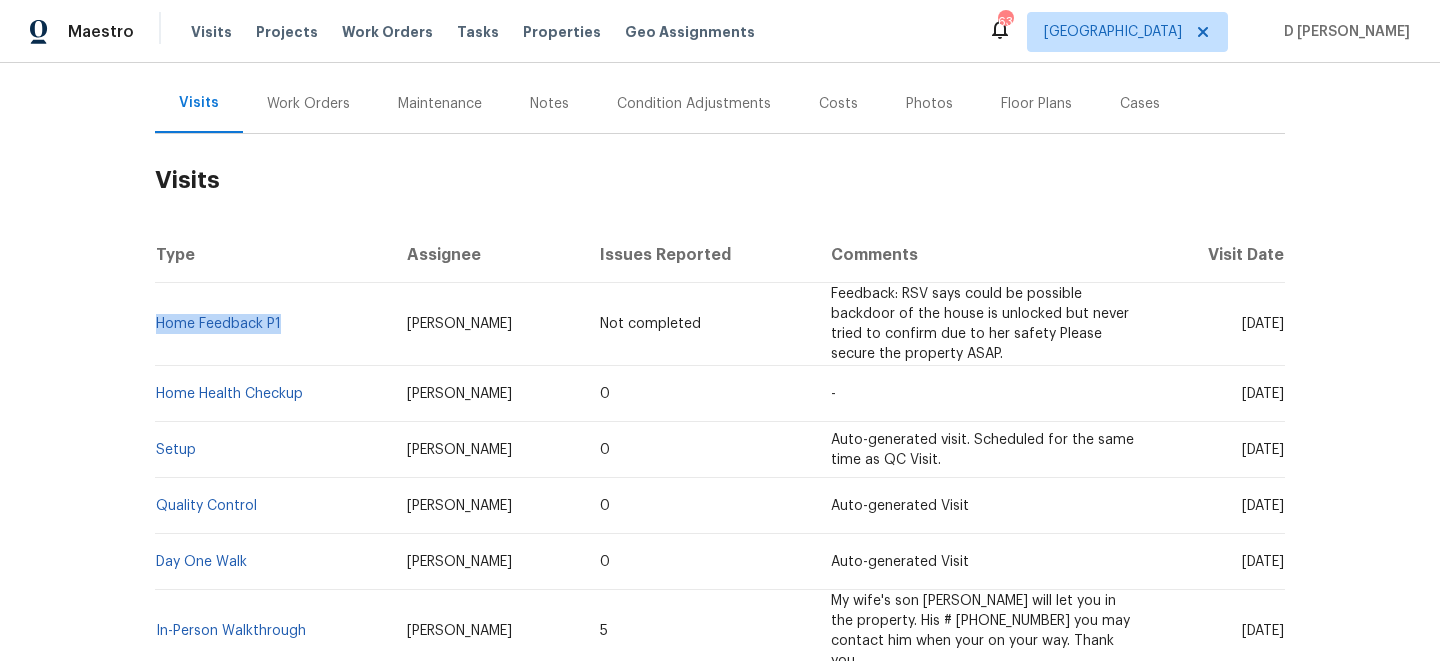 copy on "Home Feedback P1" 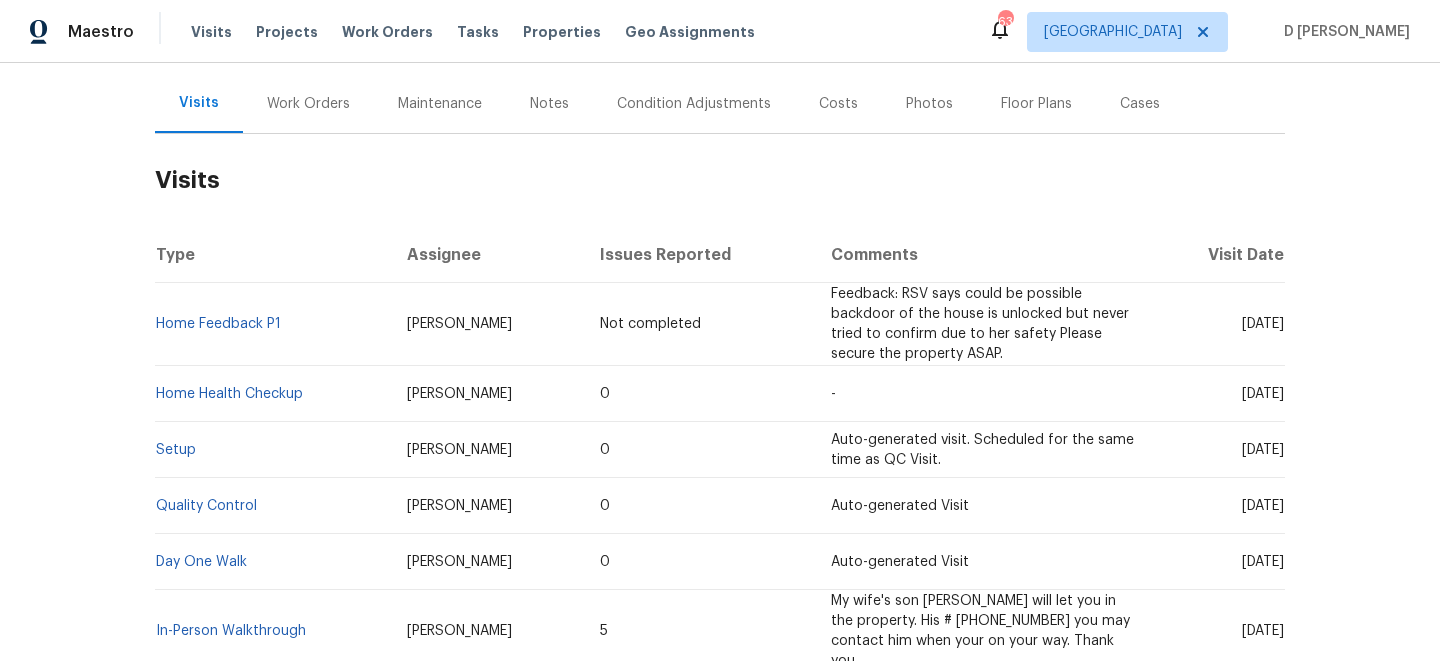 click on "Wed, May 14 2025" at bounding box center [1219, 450] 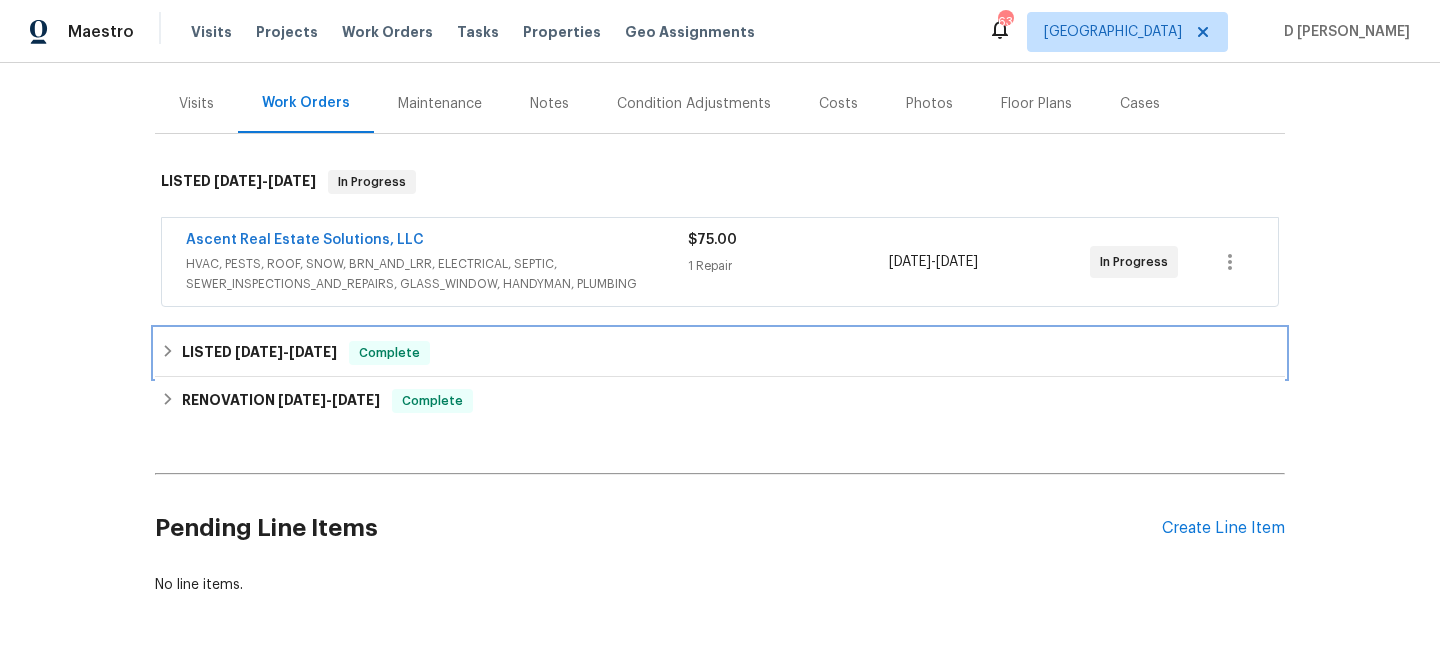 click on "LISTED   5/17/25  -  5/19/25 Complete" at bounding box center [720, 353] 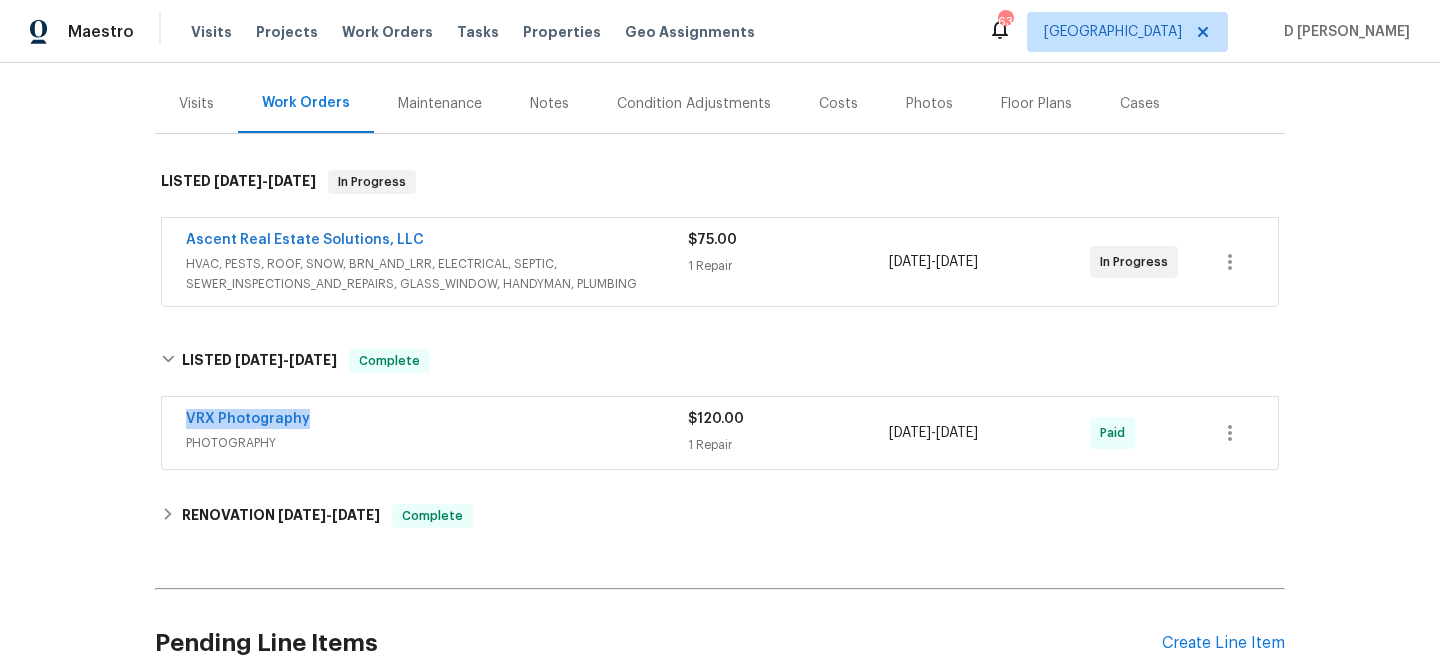 drag, startPoint x: 170, startPoint y: 416, endPoint x: 374, endPoint y: 413, distance: 204.02206 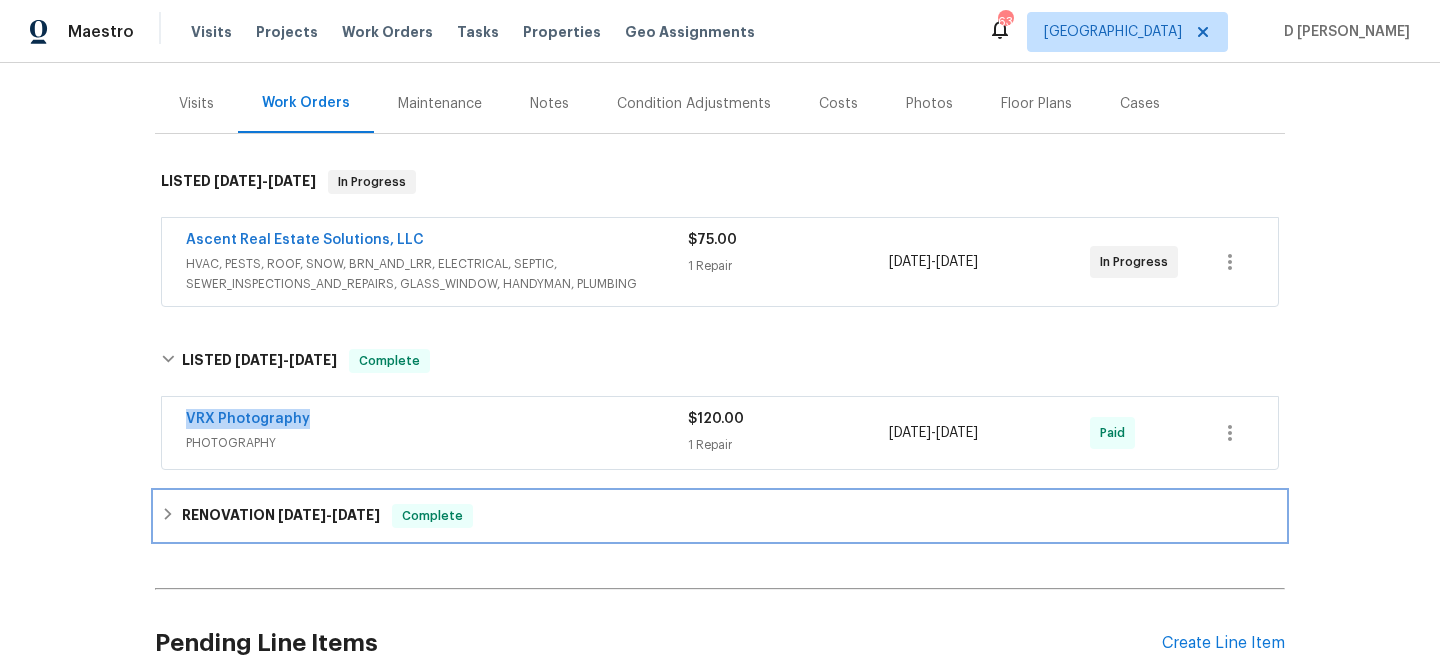 click on "RENOVATION   5/12/25  -  5/14/25 Complete" at bounding box center [720, 516] 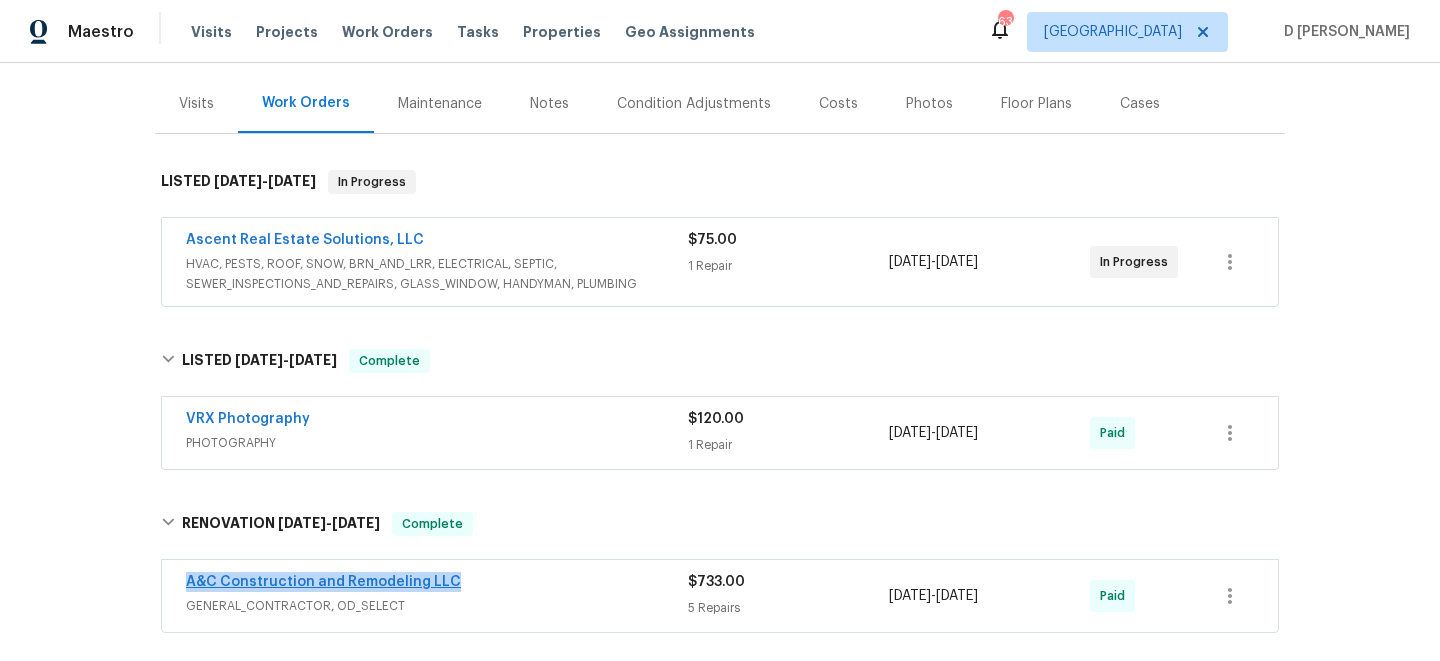 drag, startPoint x: 166, startPoint y: 576, endPoint x: 446, endPoint y: 575, distance: 280.0018 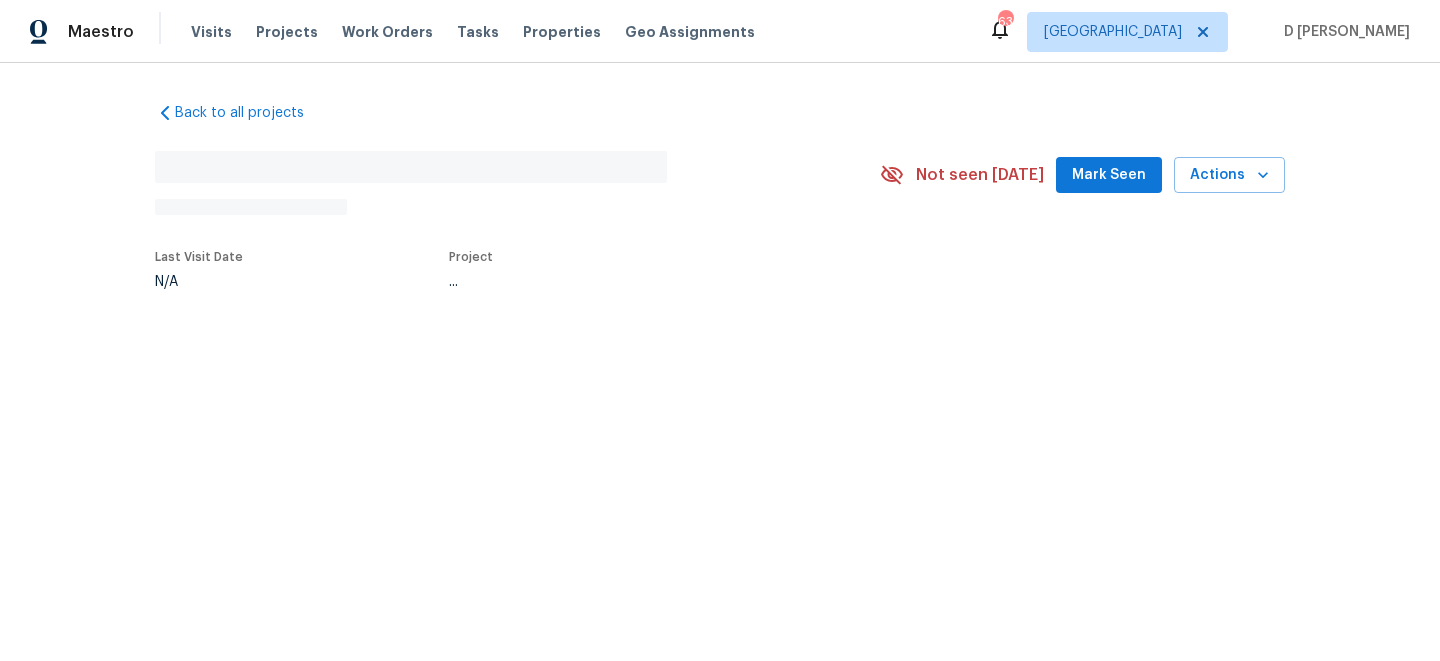 scroll, scrollTop: 0, scrollLeft: 0, axis: both 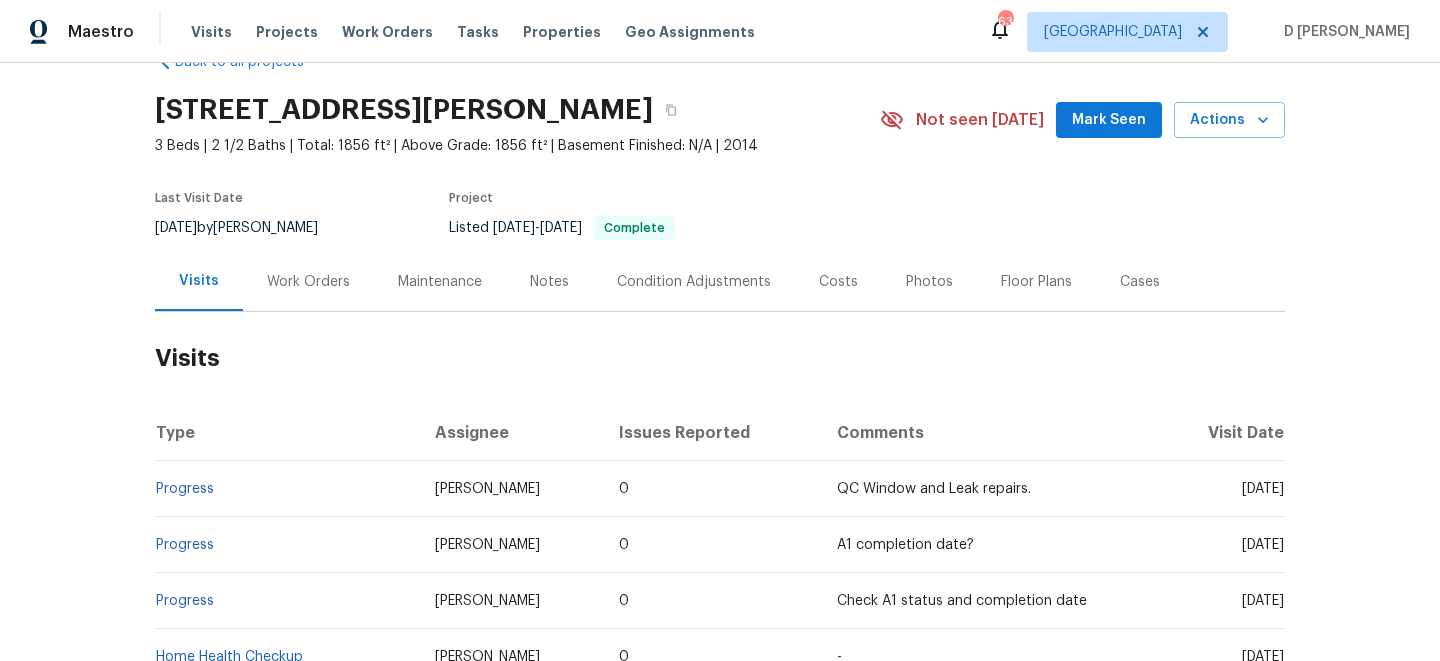 click on "Work Orders" at bounding box center (308, 281) 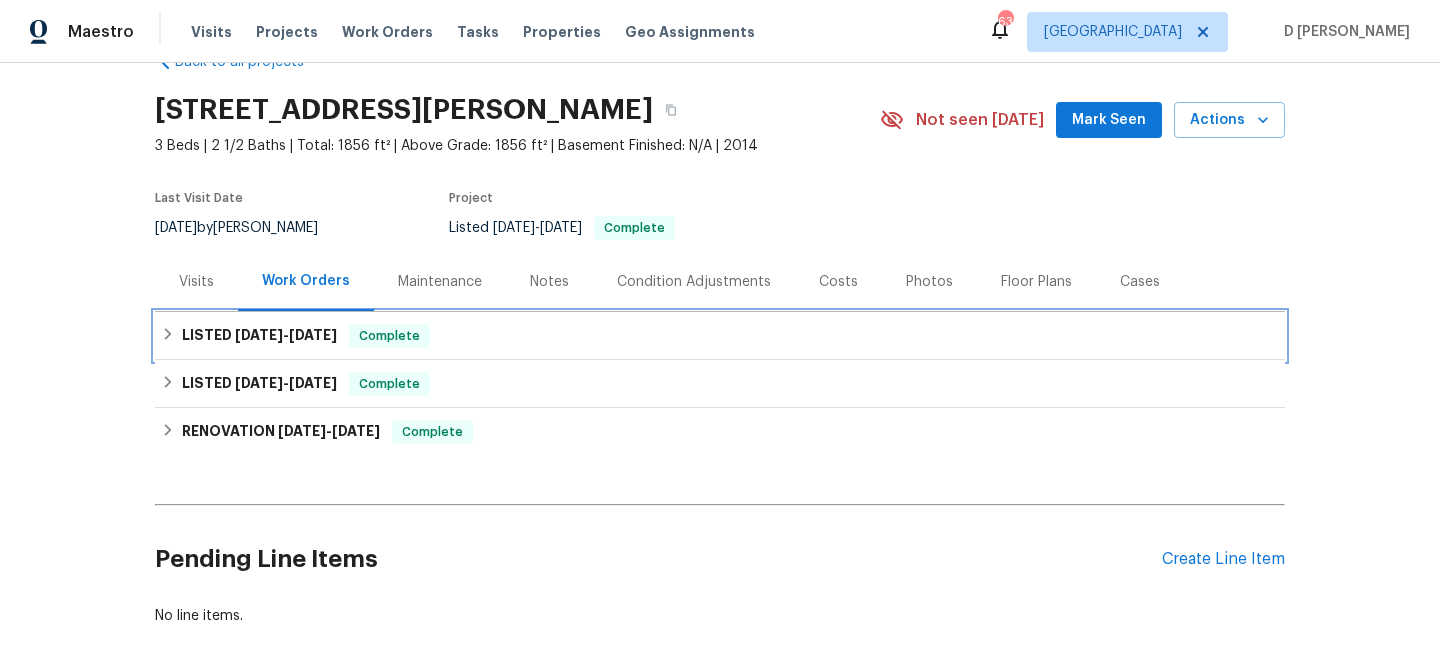 click on "LISTED   6/2/25  -  6/20/25" at bounding box center [259, 336] 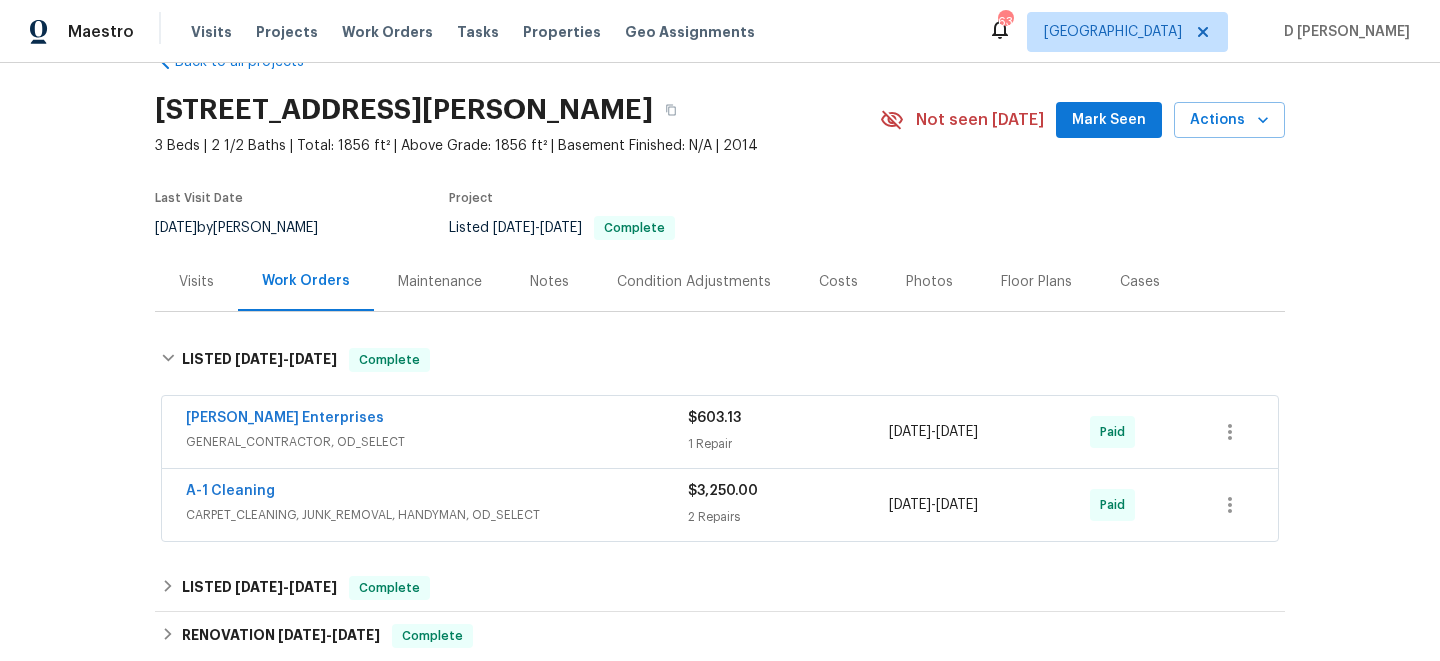click on "GENERAL_CONTRACTOR, OD_SELECT" at bounding box center (437, 442) 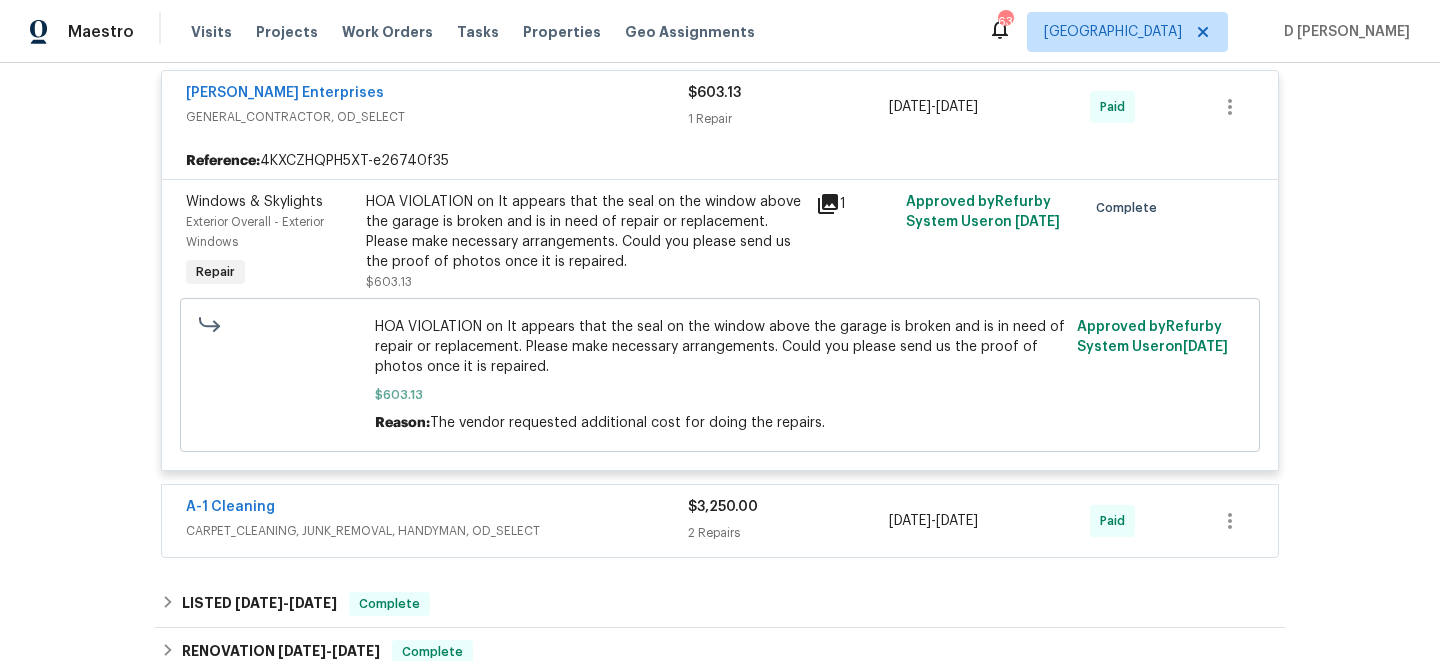 scroll, scrollTop: 503, scrollLeft: 0, axis: vertical 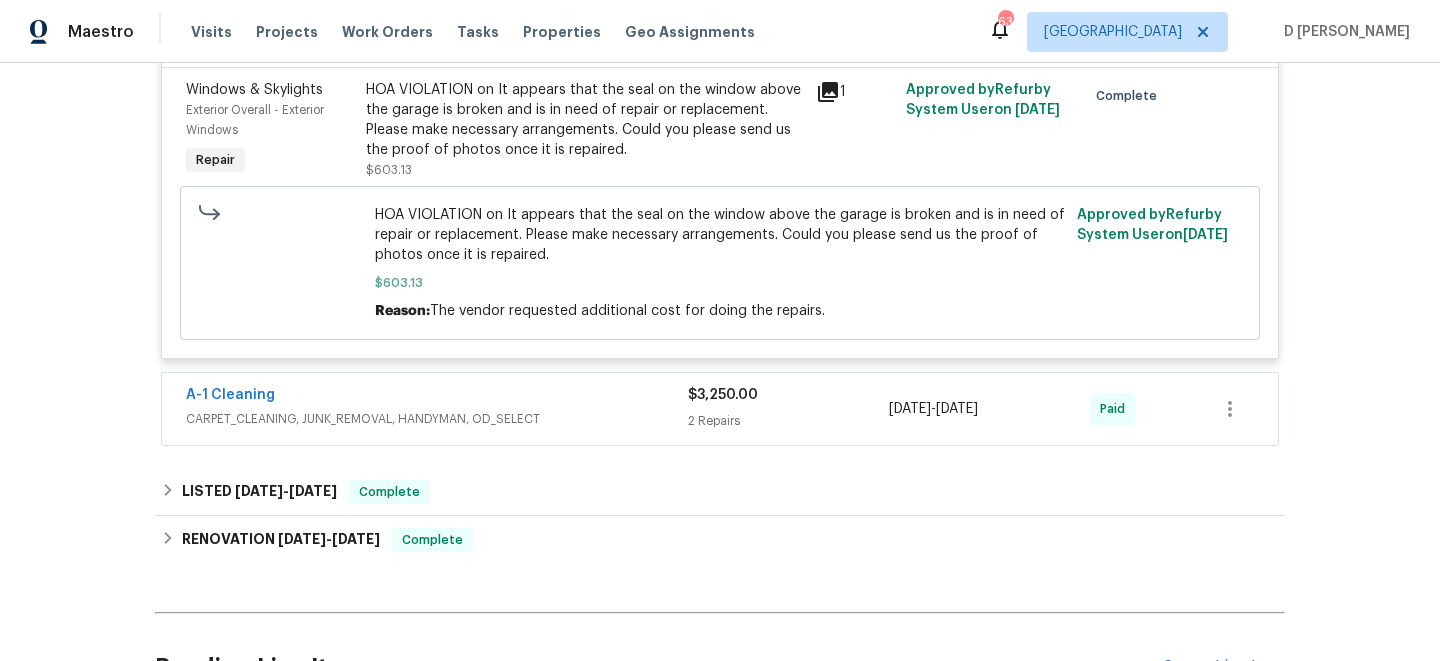 click on "A-1 Cleaning" at bounding box center (437, 397) 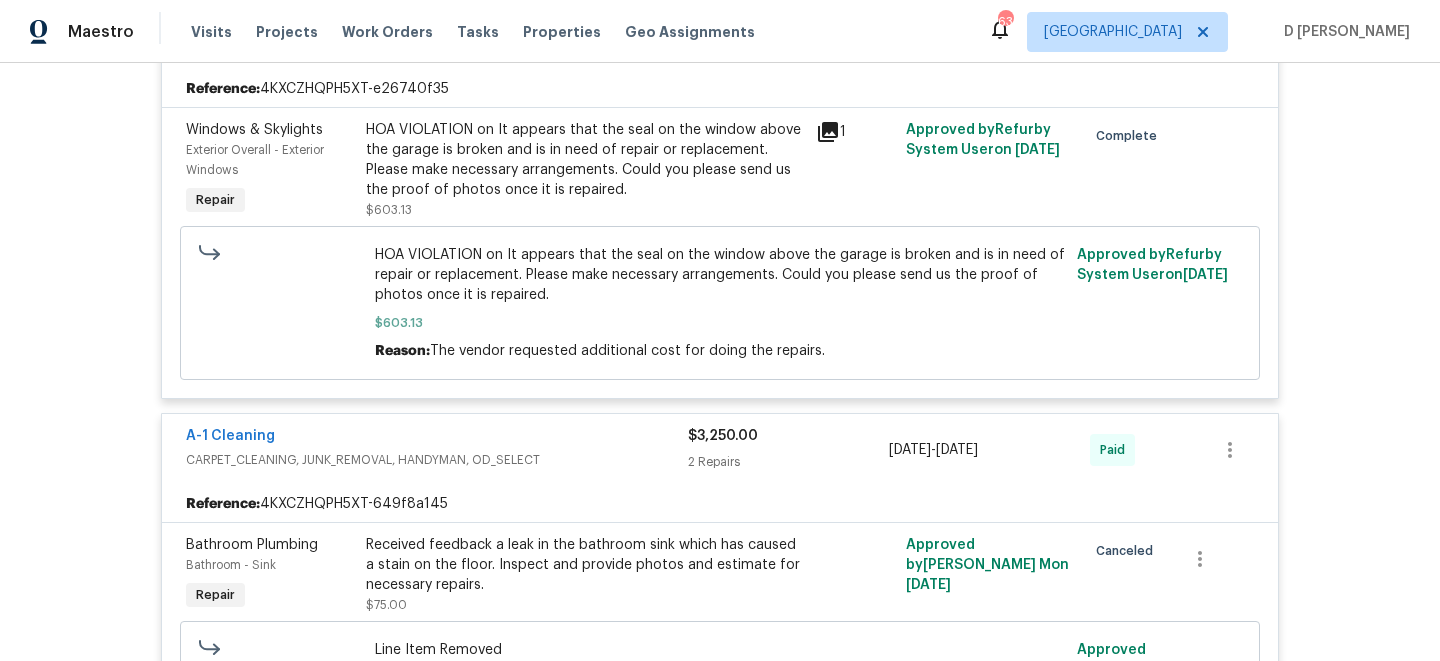 scroll, scrollTop: 0, scrollLeft: 0, axis: both 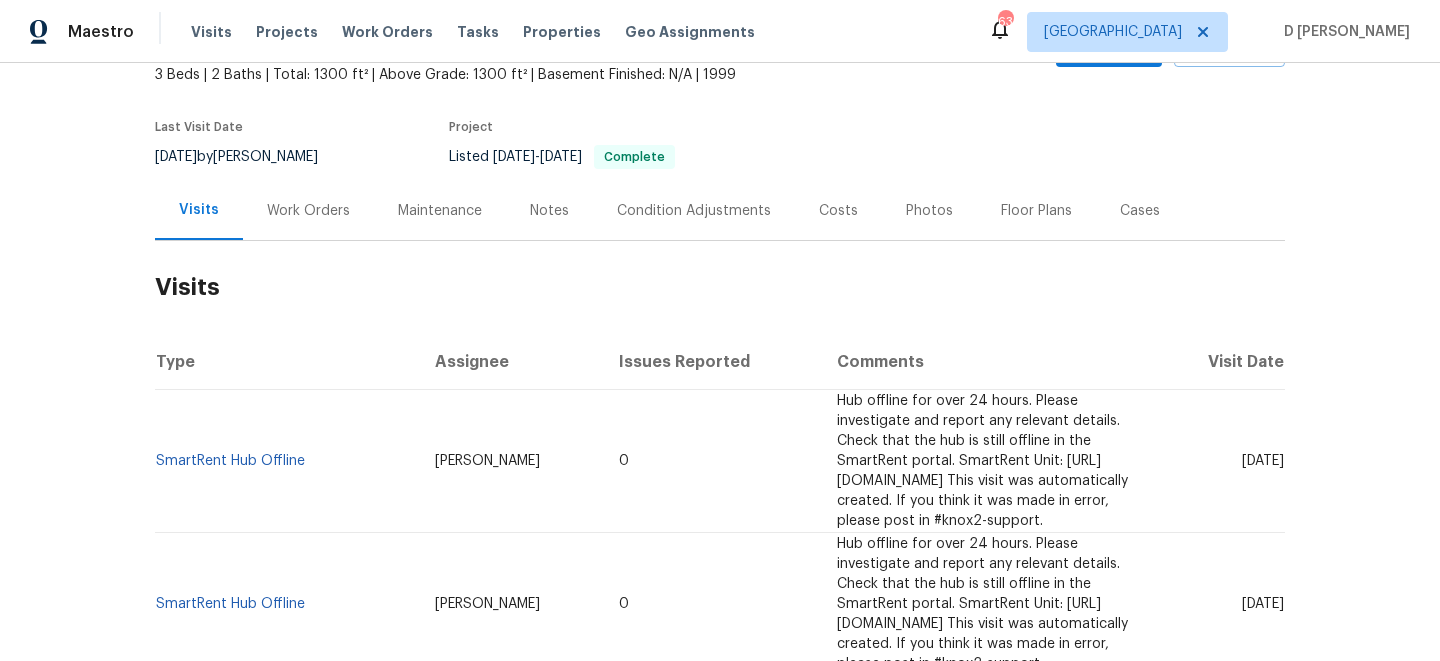 click on "Work Orders" at bounding box center [308, 211] 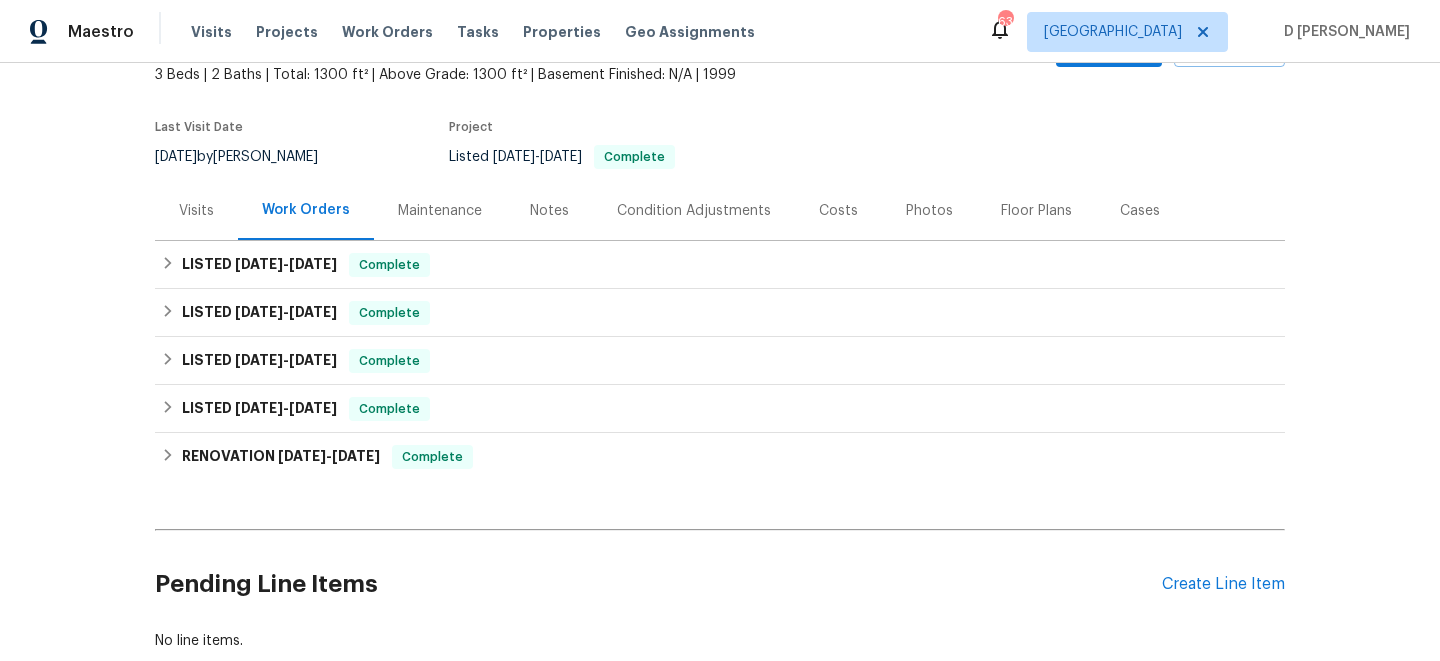 click on "Visits" at bounding box center [196, 211] 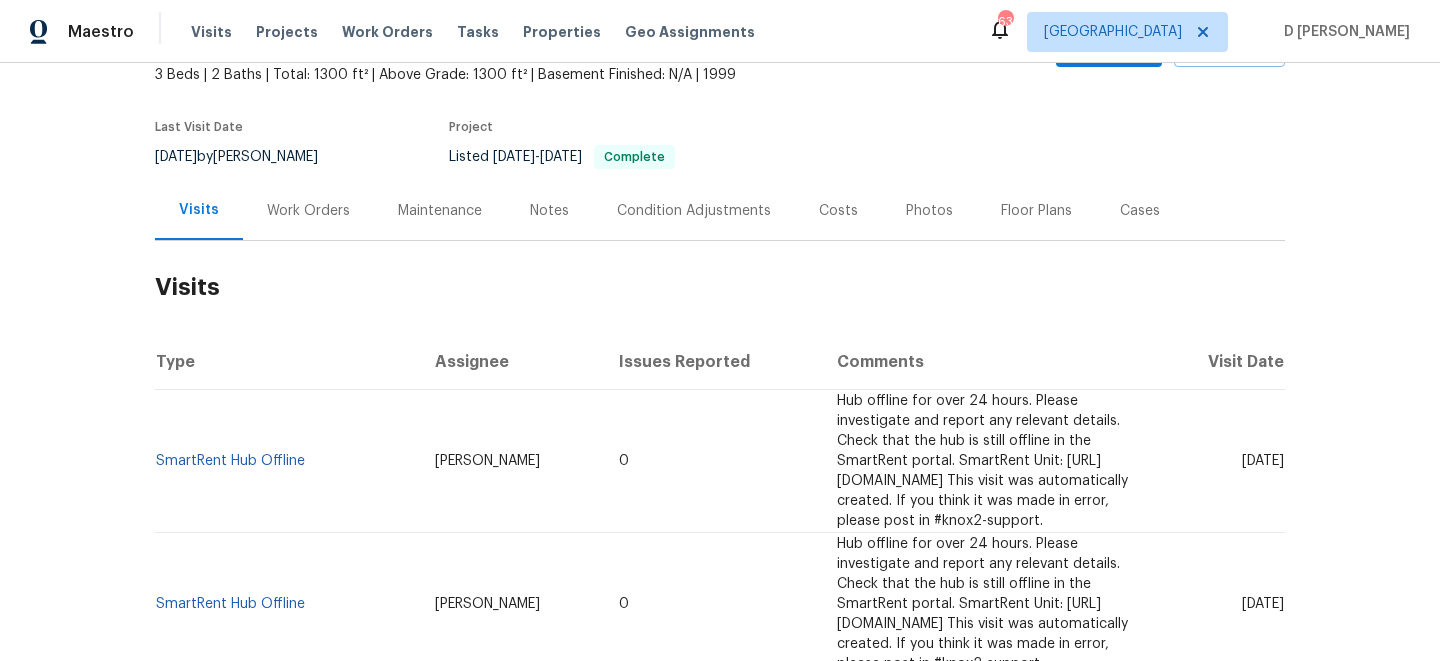 click on "Cases" at bounding box center [1140, 210] 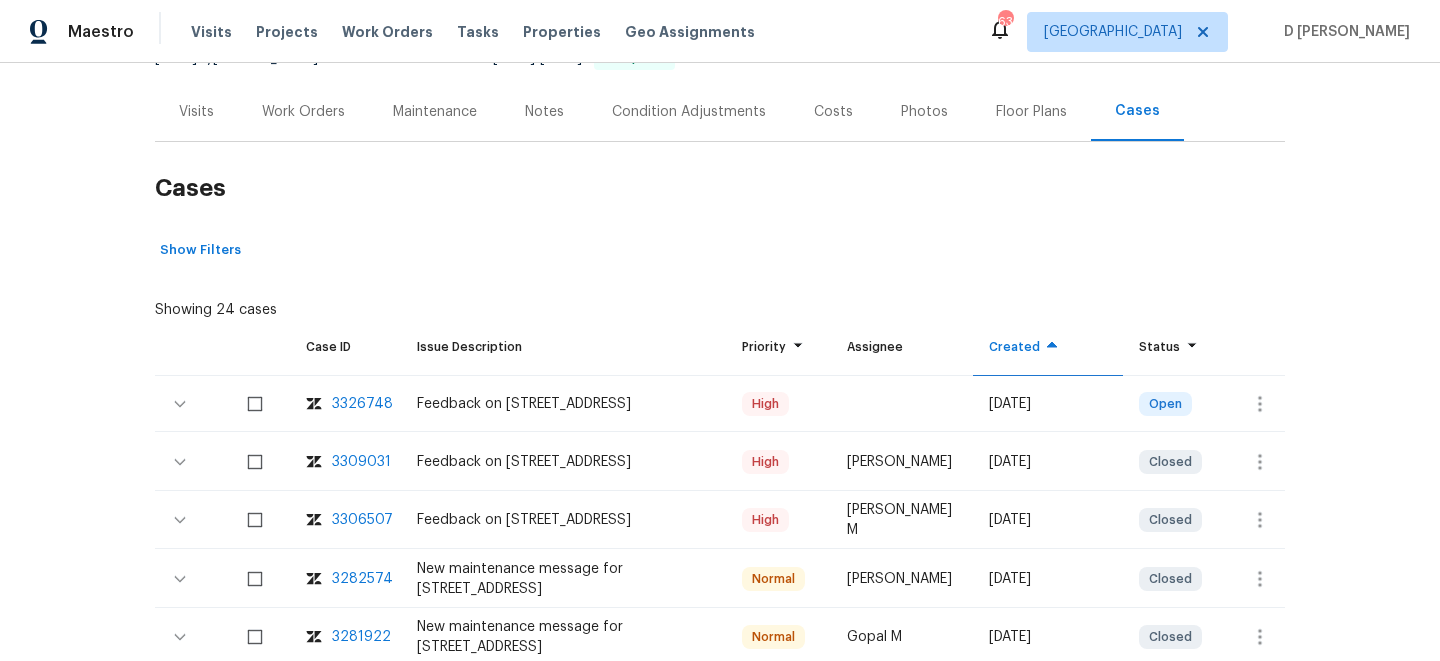 scroll, scrollTop: 223, scrollLeft: 0, axis: vertical 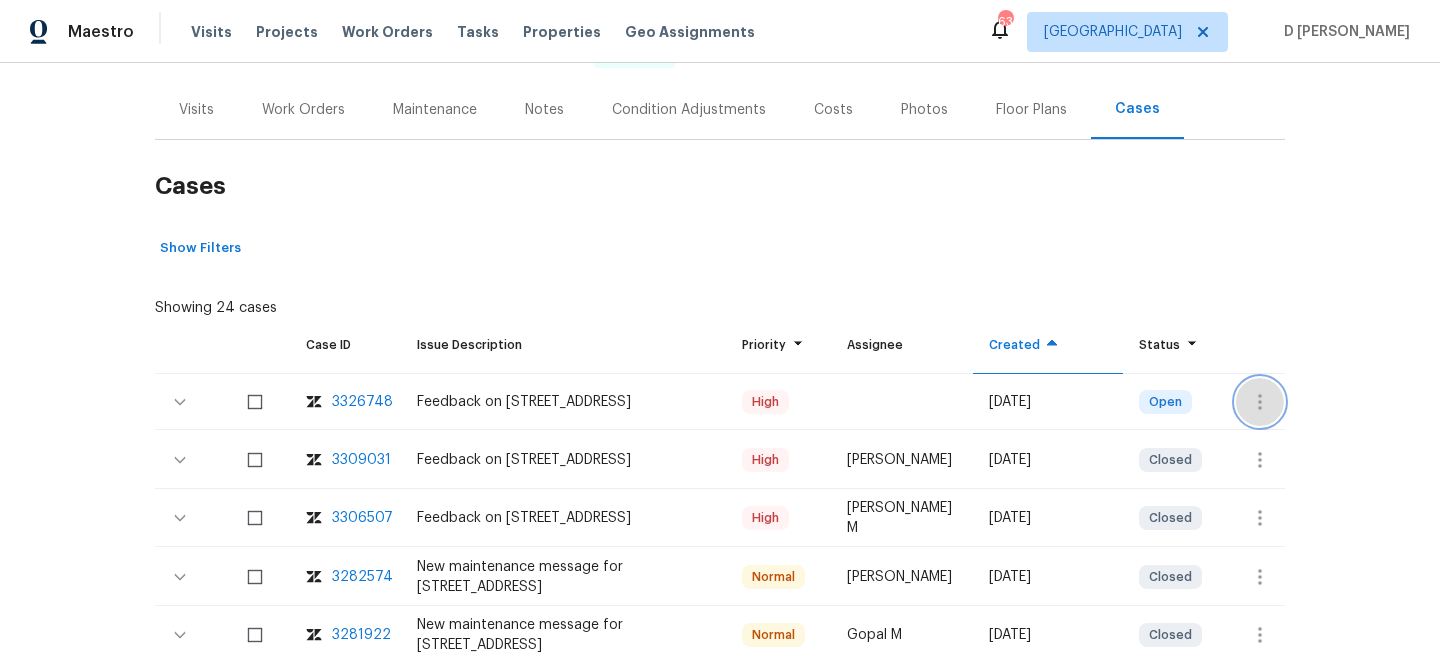 click at bounding box center (1260, 402) 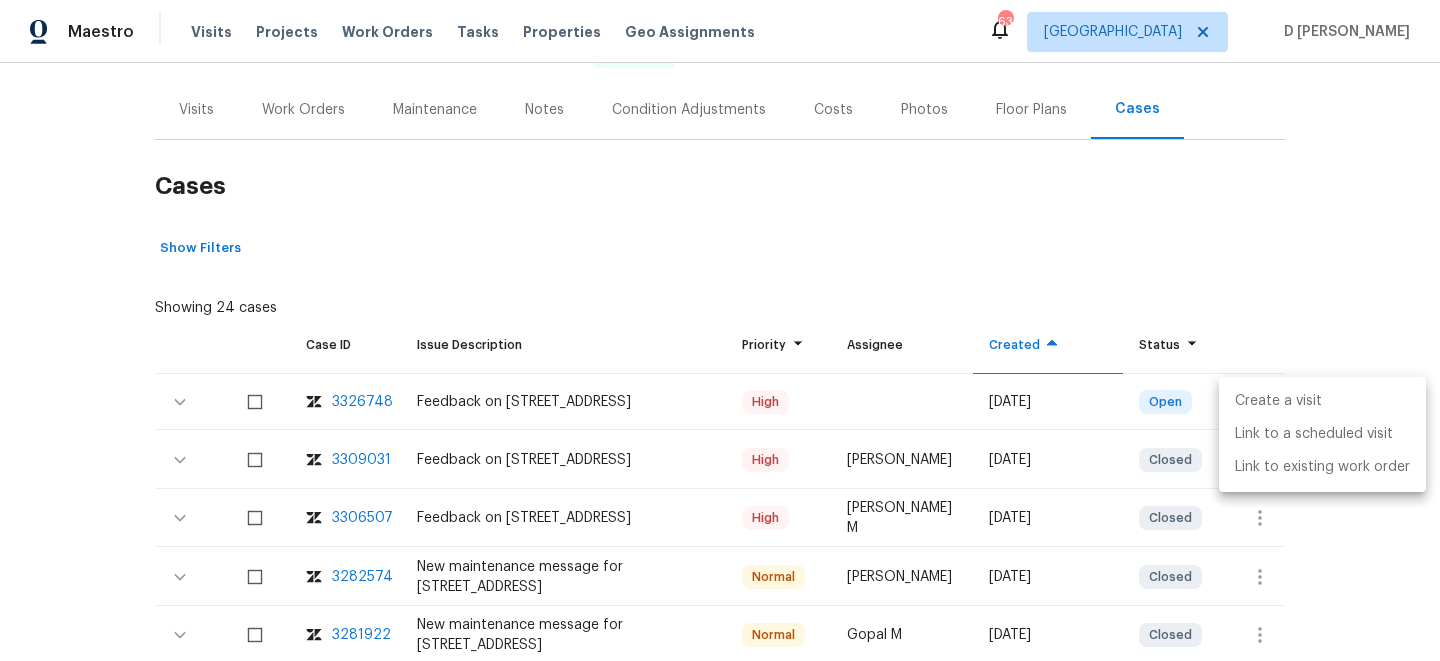 click on "Create a visit" at bounding box center [1322, 401] 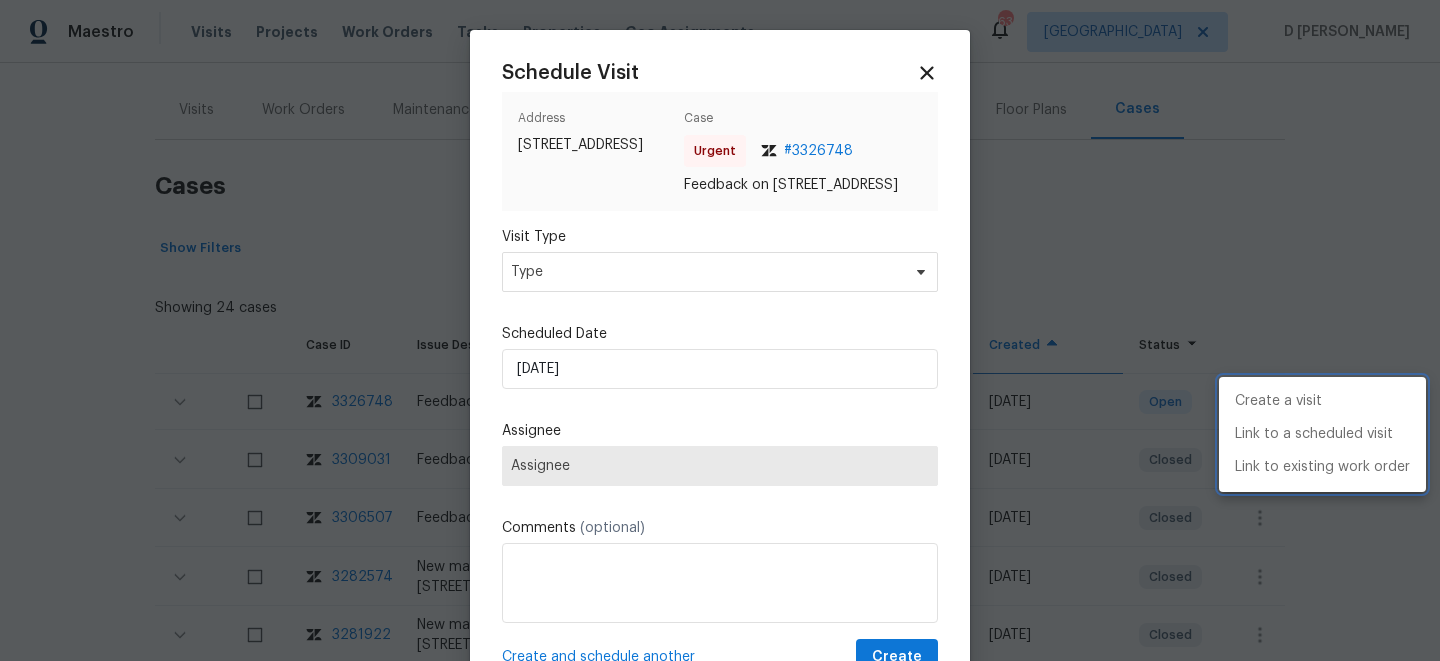 click at bounding box center (720, 330) 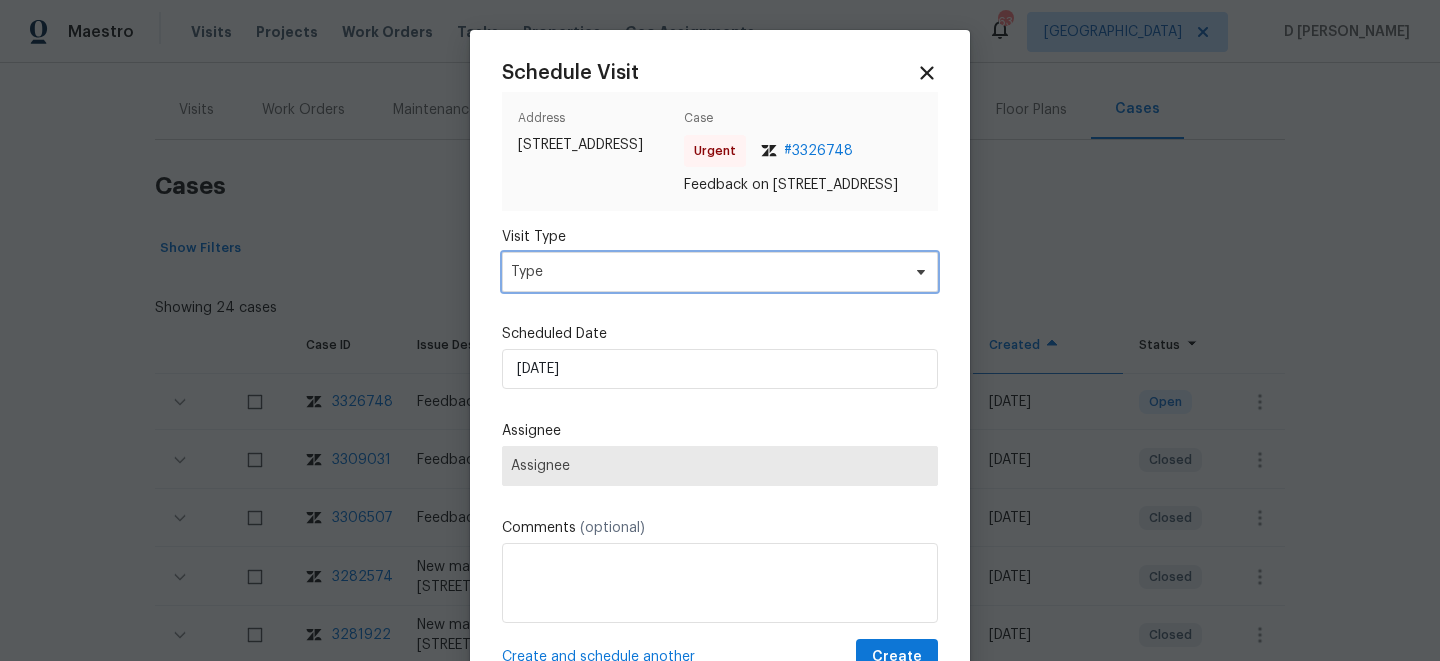 click on "Type" at bounding box center (705, 272) 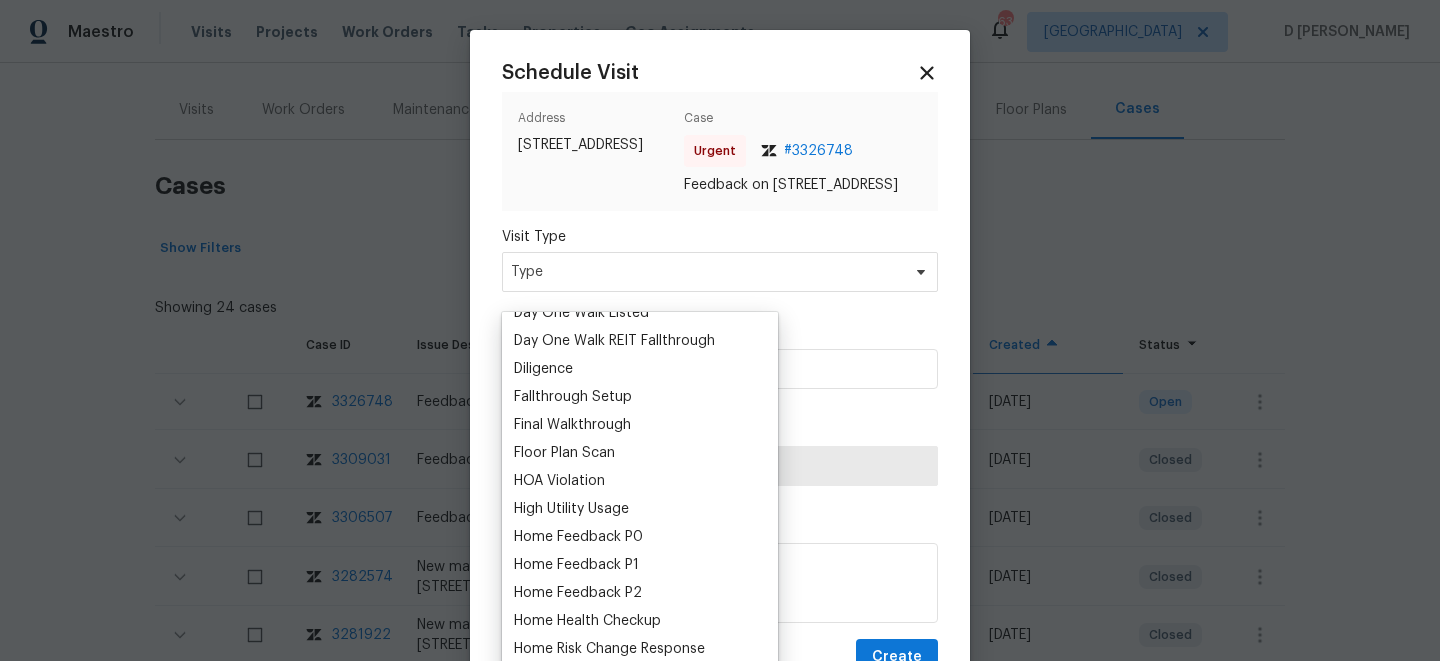scroll, scrollTop: 427, scrollLeft: 0, axis: vertical 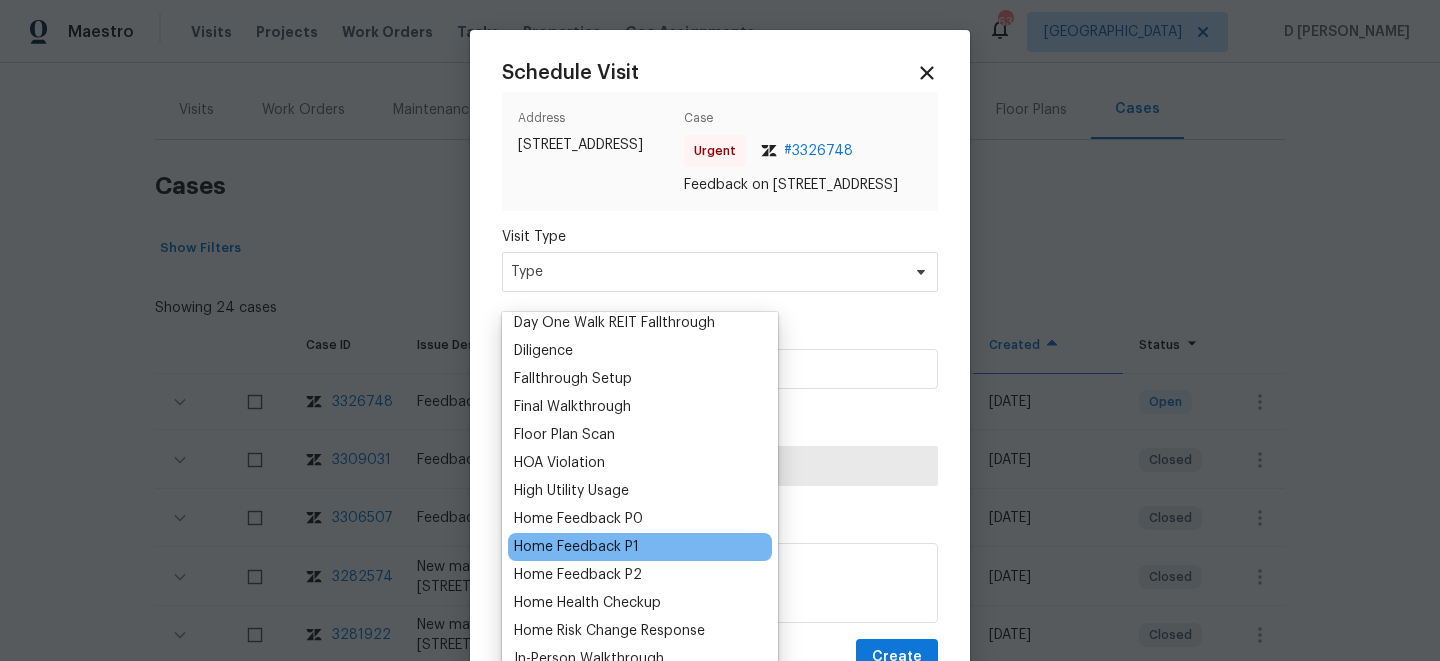 click on "Home Feedback P1" at bounding box center [576, 547] 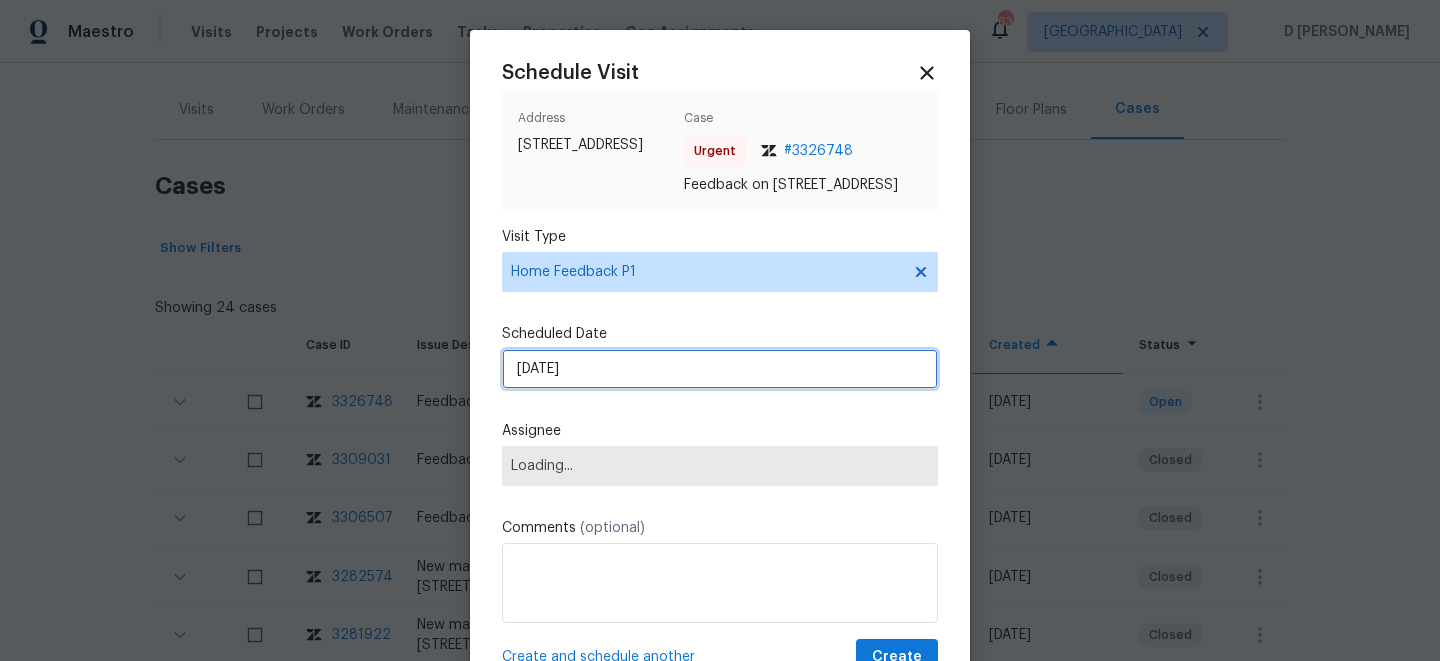 click on "11/07/2025" at bounding box center (720, 369) 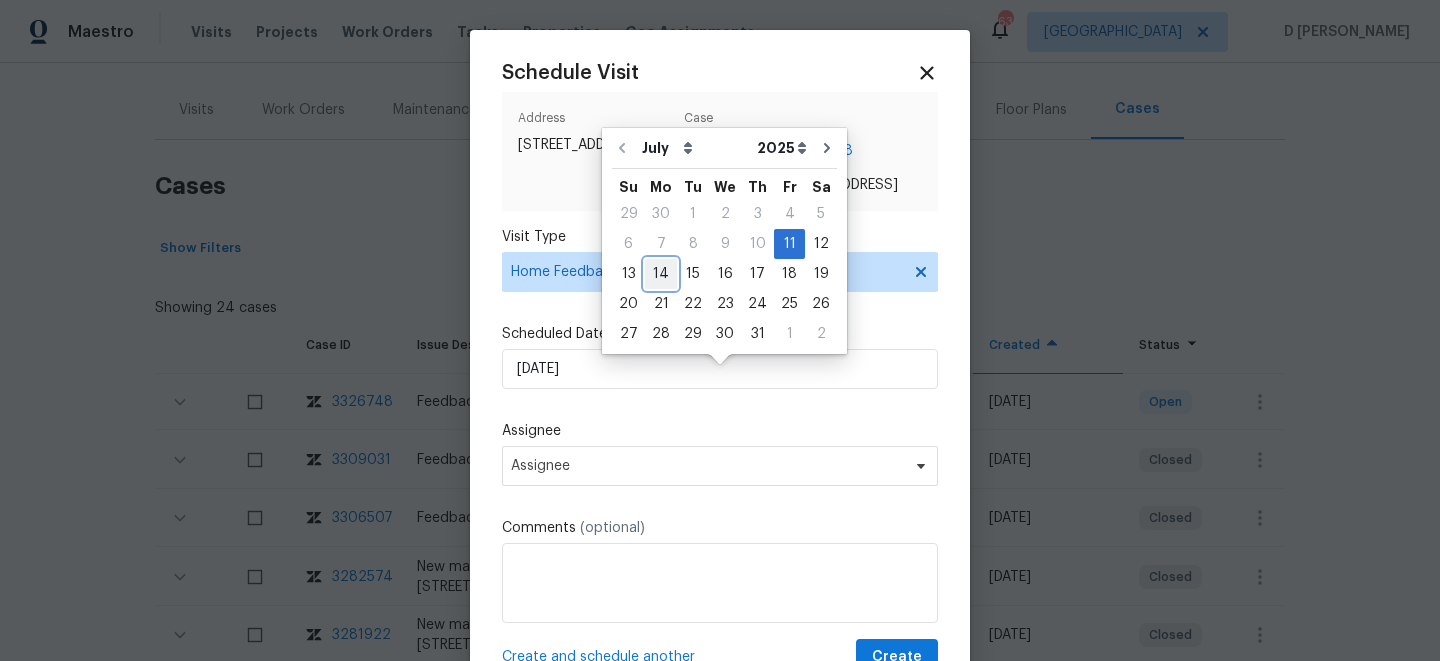 click on "14" at bounding box center (661, 274) 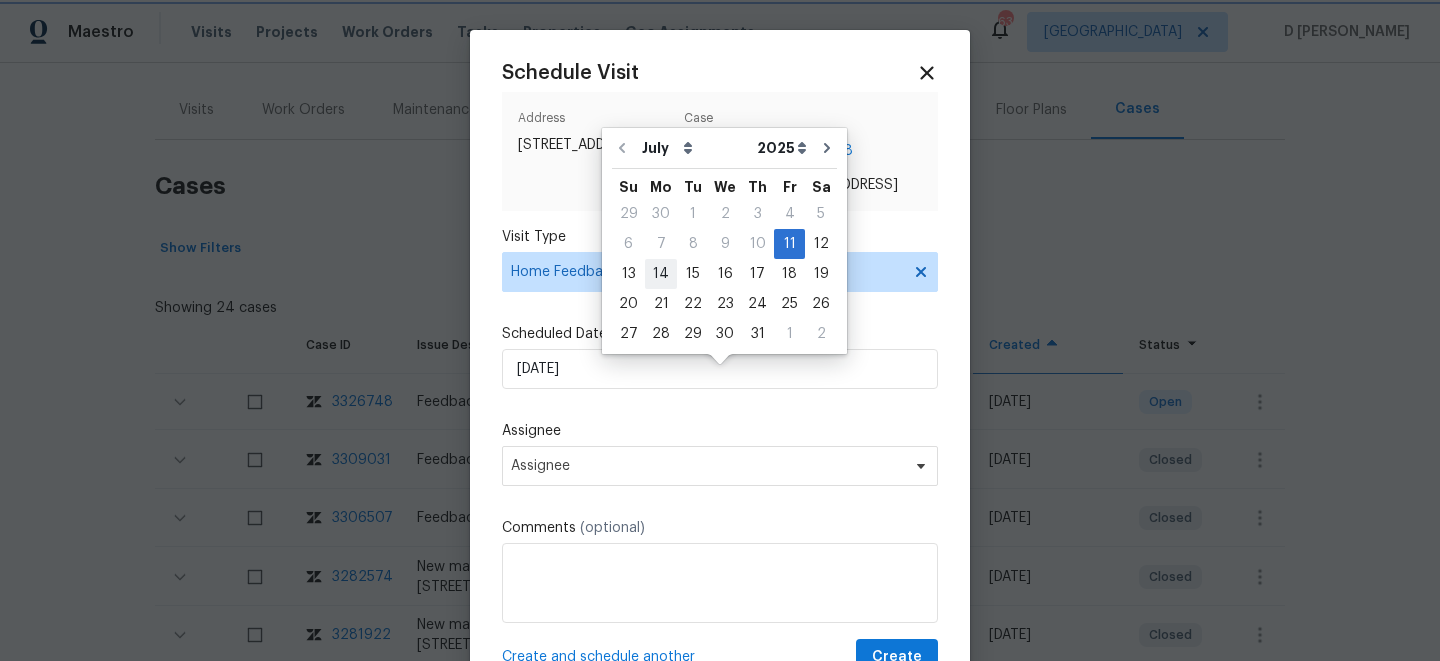 type on "14/07/2025" 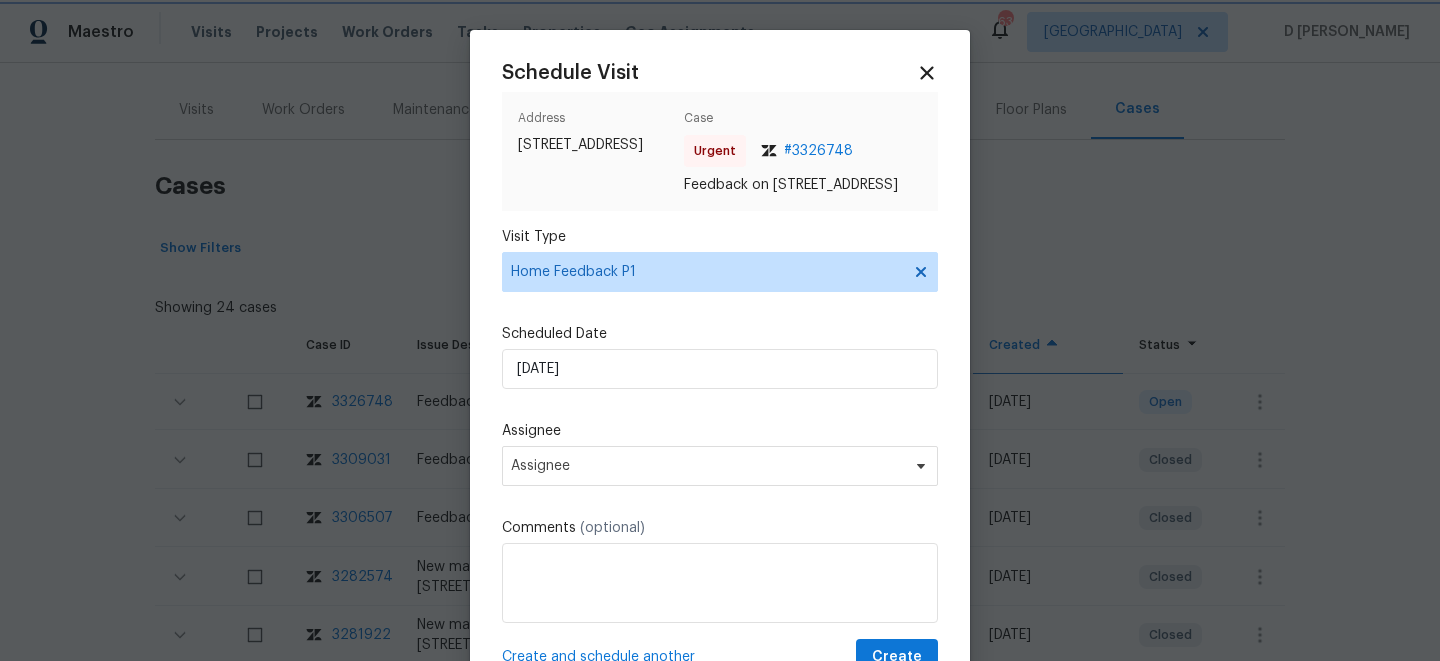 scroll, scrollTop: 84, scrollLeft: 0, axis: vertical 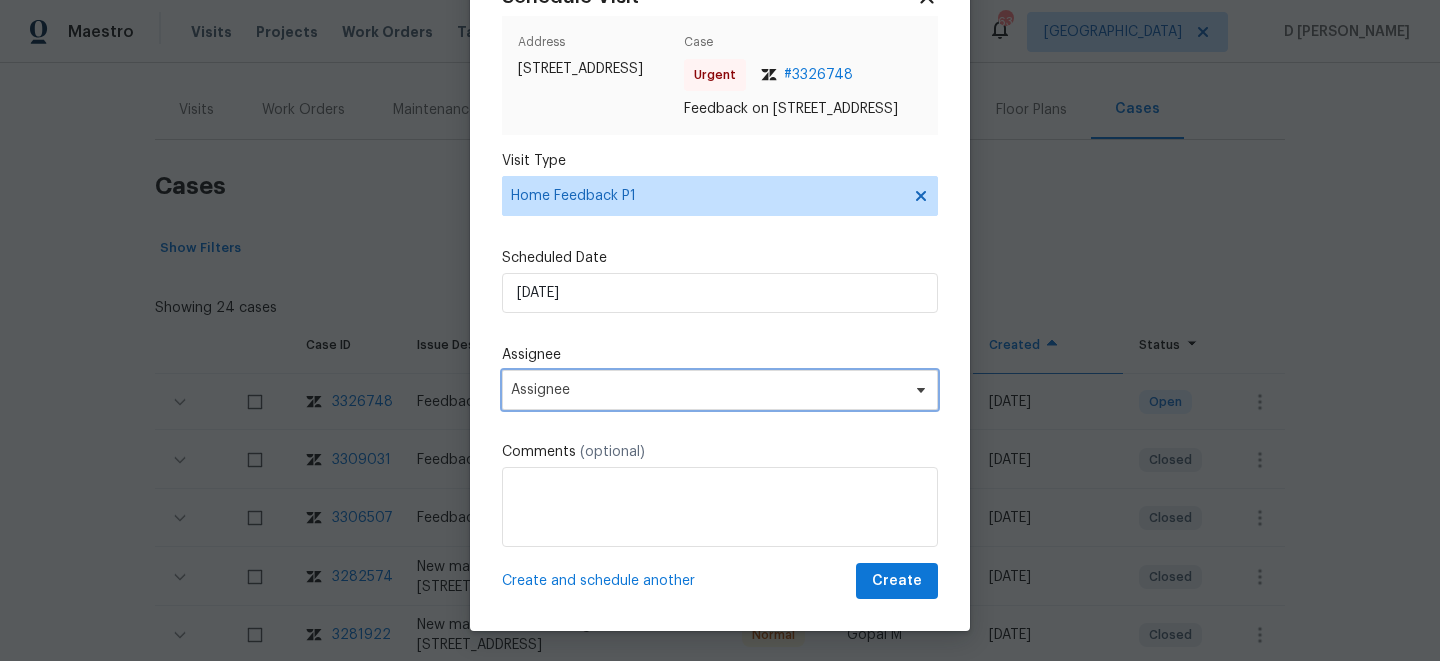 click on "Assignee" at bounding box center [707, 390] 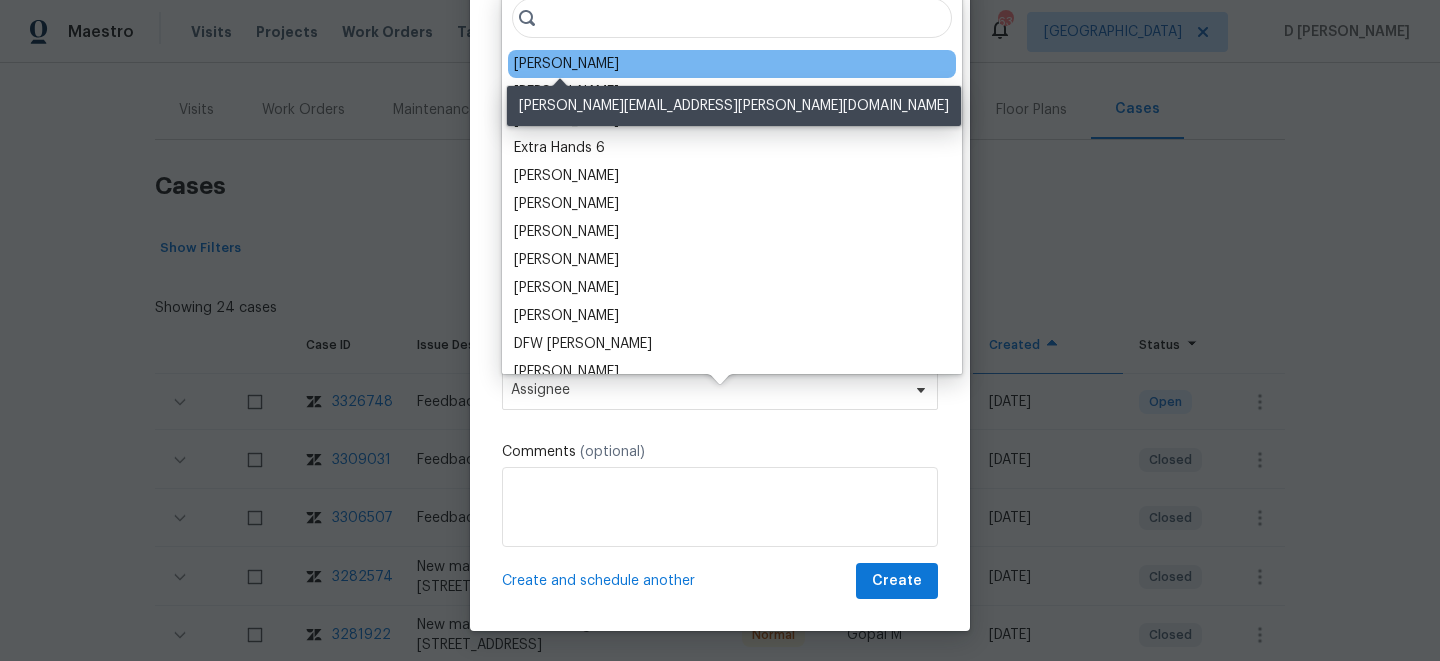 click on "Jason Bouque" at bounding box center (566, 64) 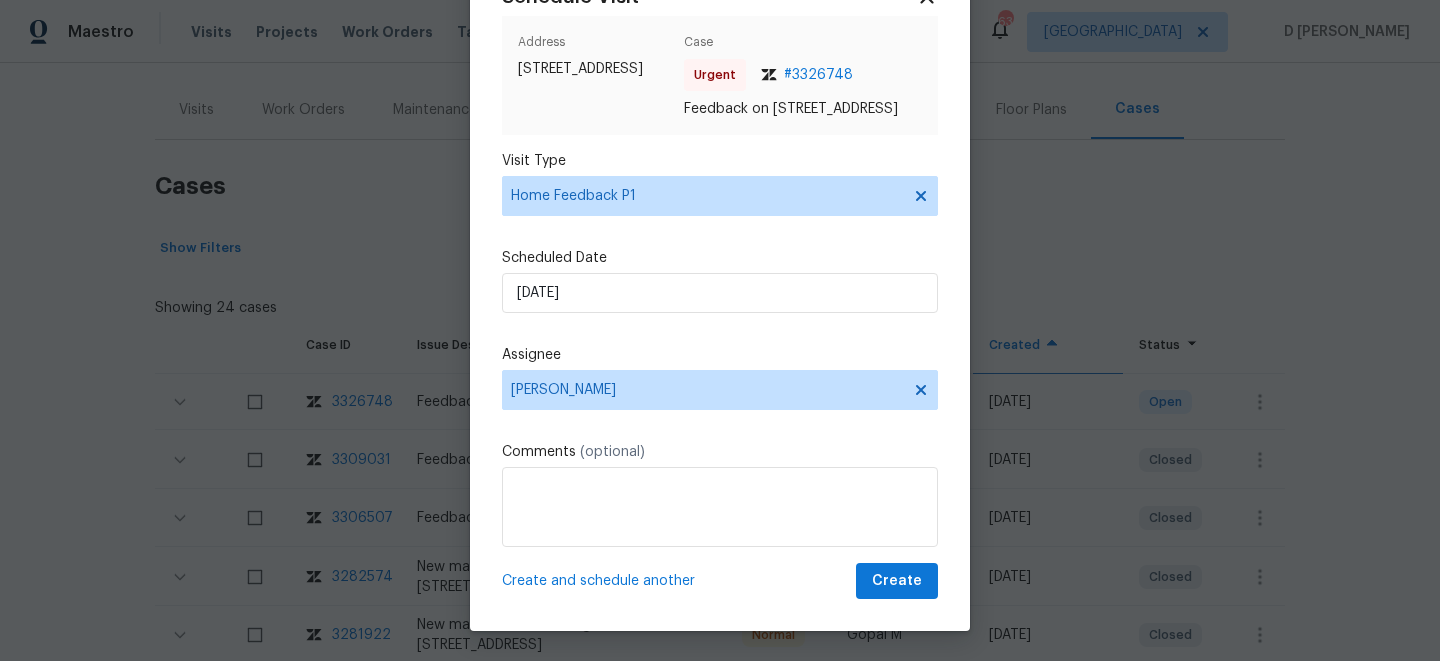 scroll, scrollTop: 96, scrollLeft: 0, axis: vertical 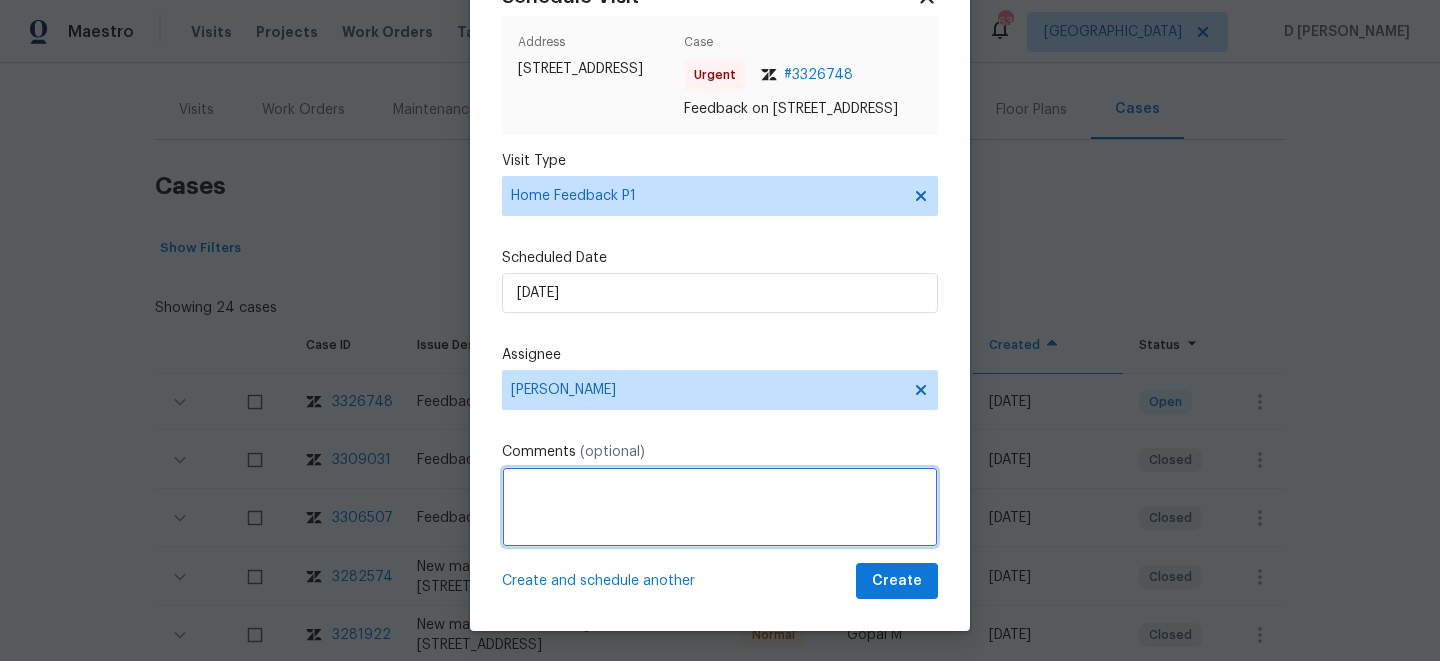 click at bounding box center [720, 507] 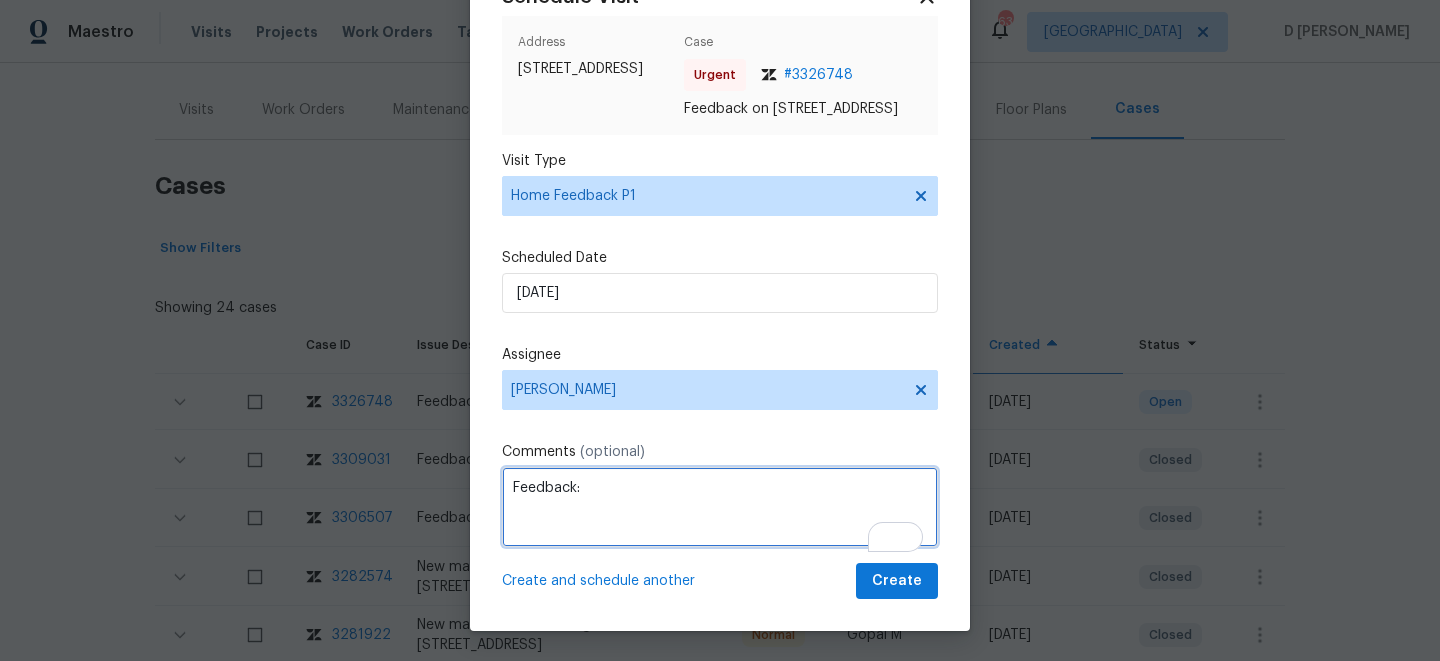 paste on "no access method is working" 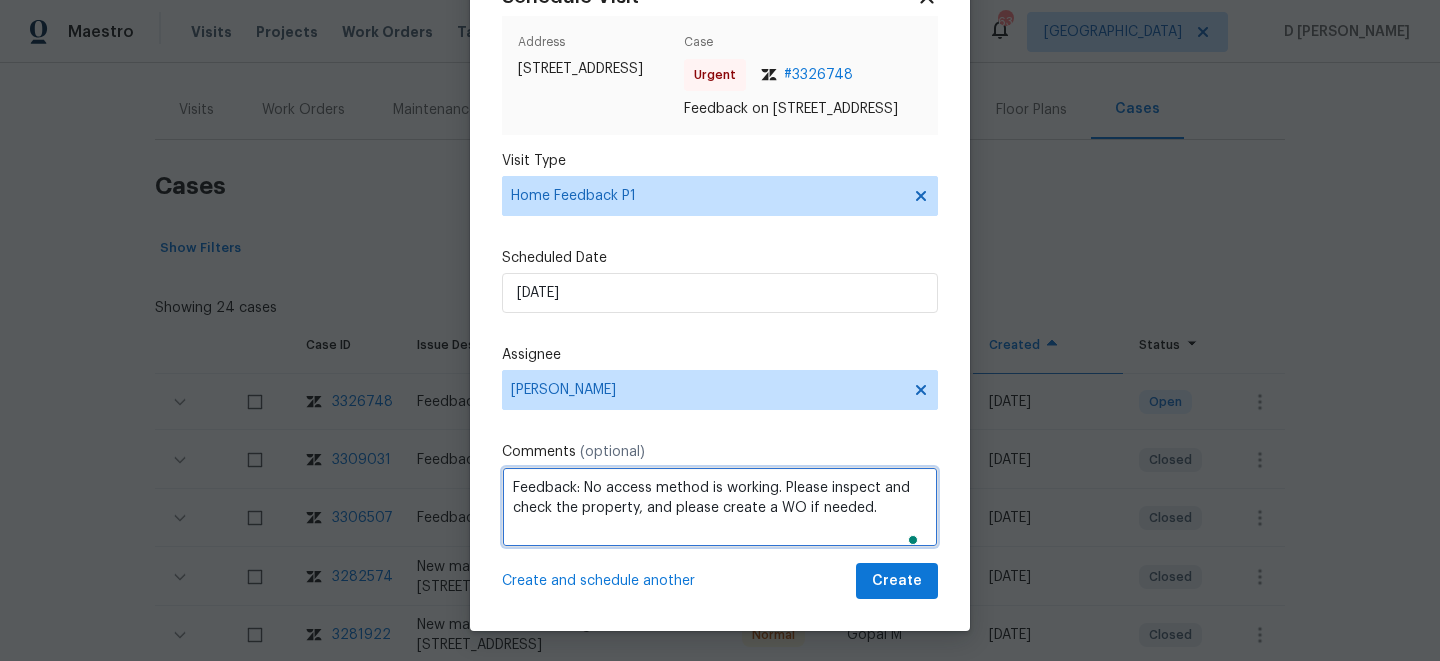 type on "Feedback: No access method is working. Please inspect and check the property, and please create a WO if needed." 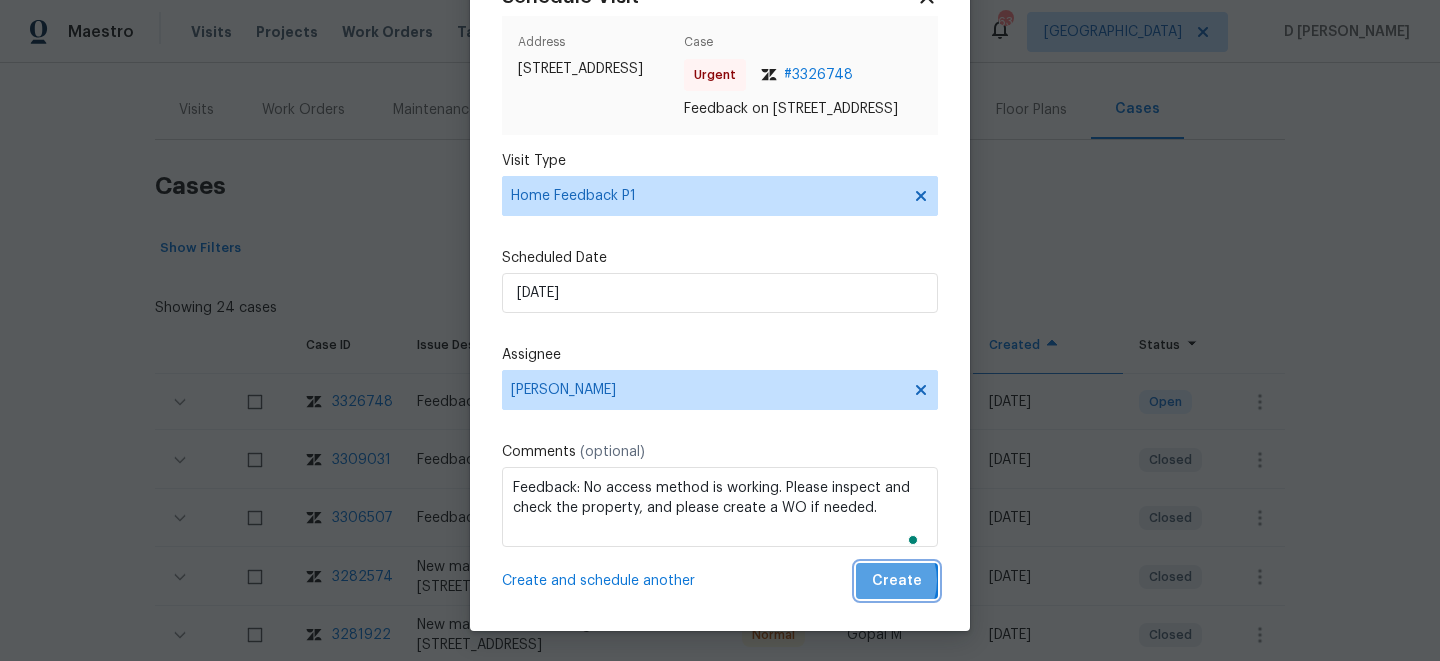 click on "Create" at bounding box center (897, 581) 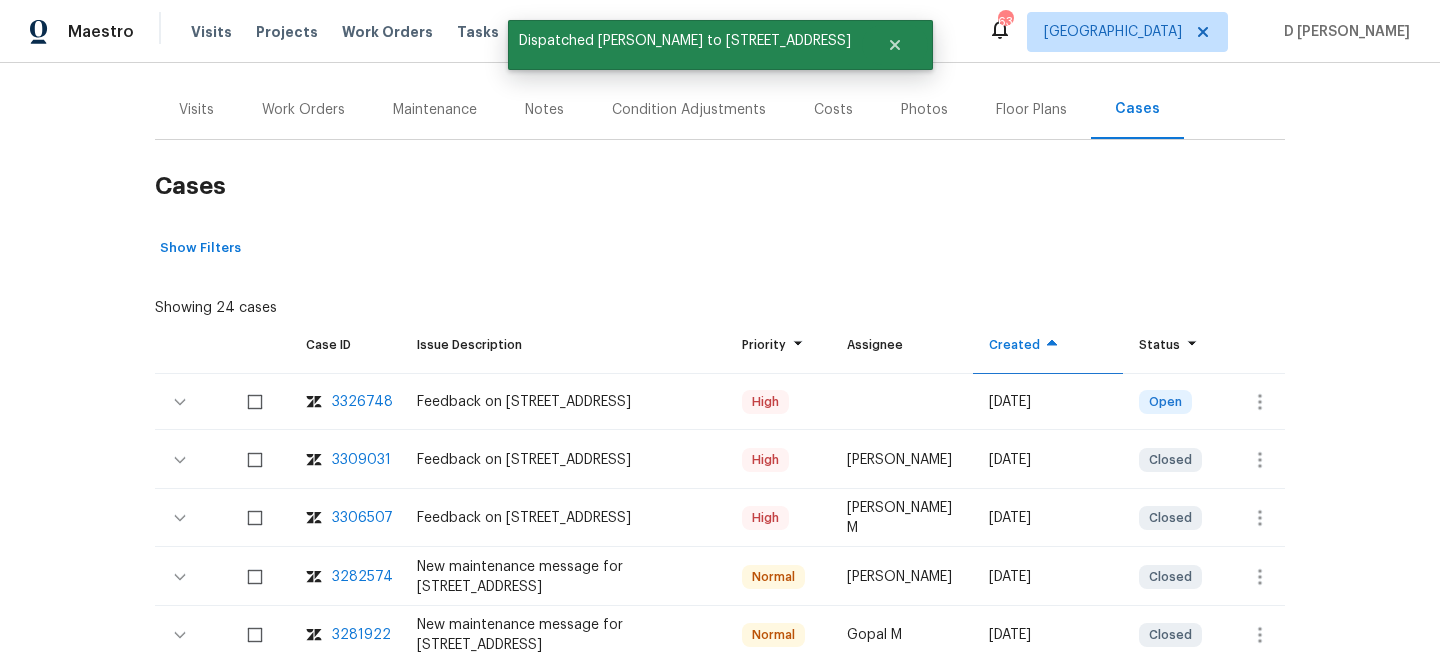 scroll, scrollTop: 0, scrollLeft: 0, axis: both 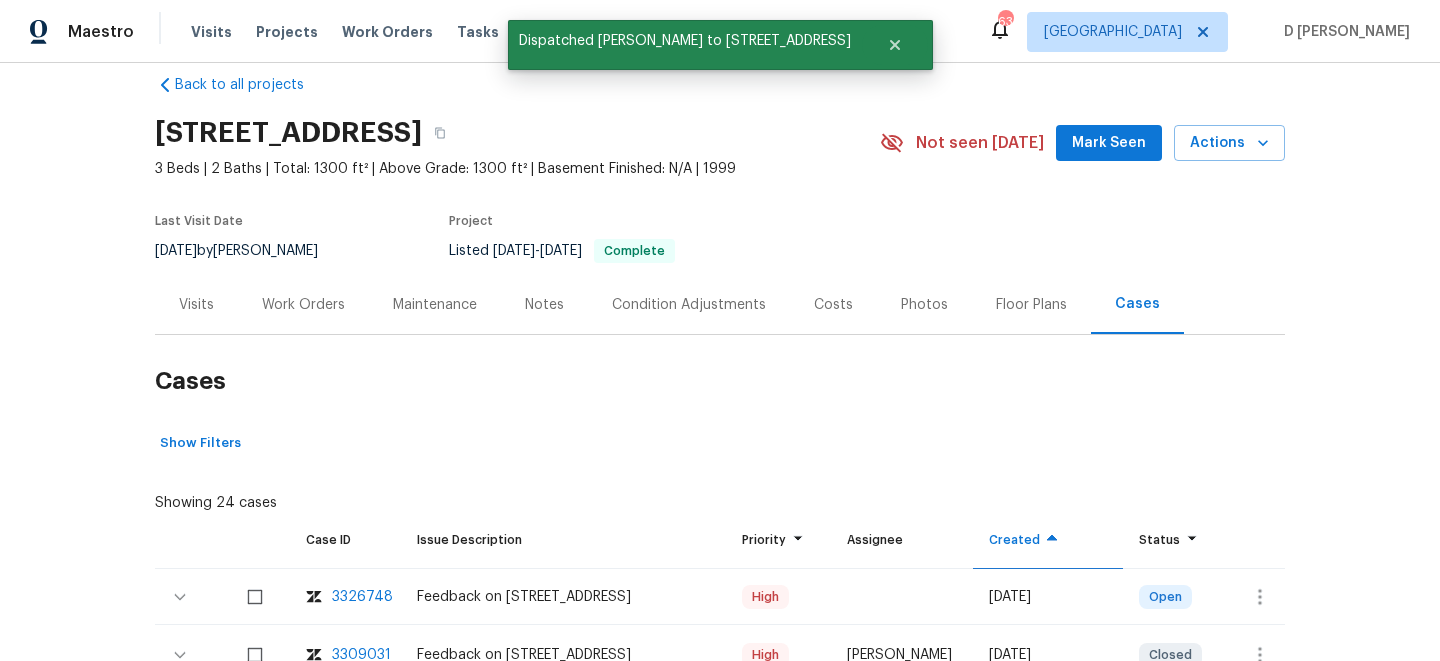 click on "Visits" at bounding box center (196, 305) 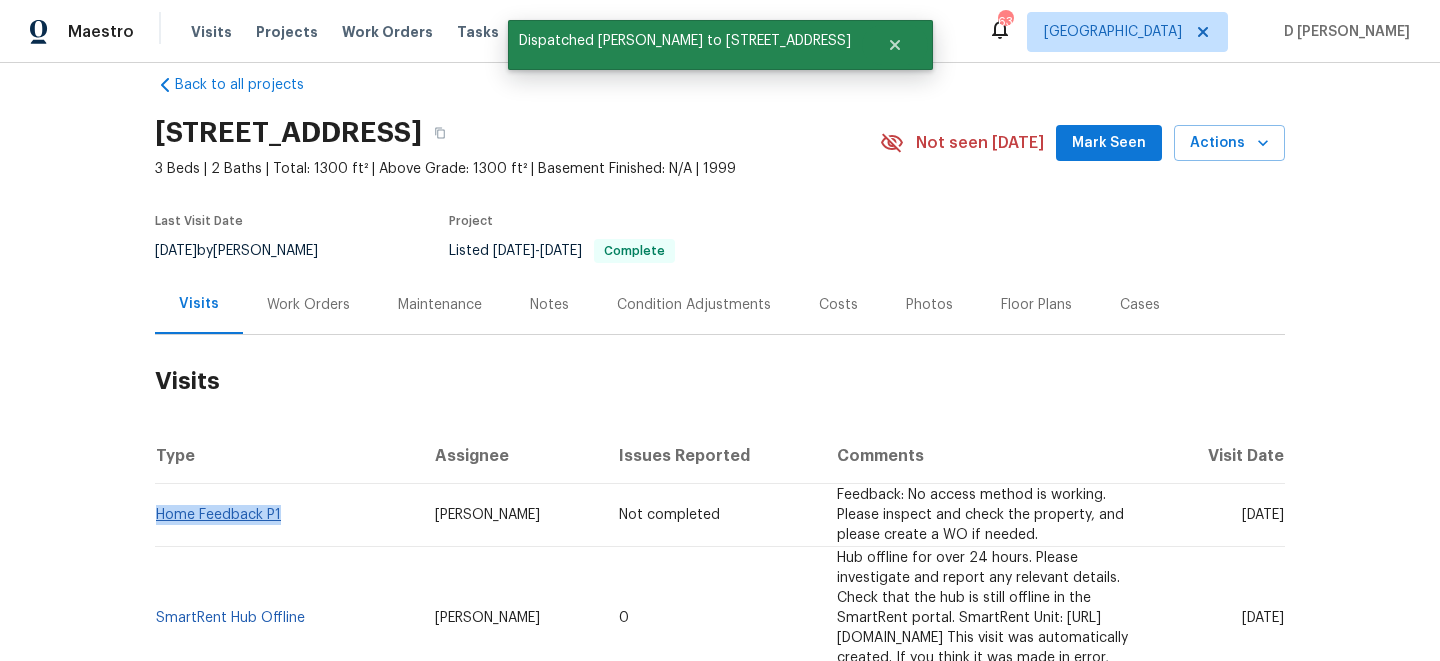 drag, startPoint x: 289, startPoint y: 516, endPoint x: 160, endPoint y: 512, distance: 129.062 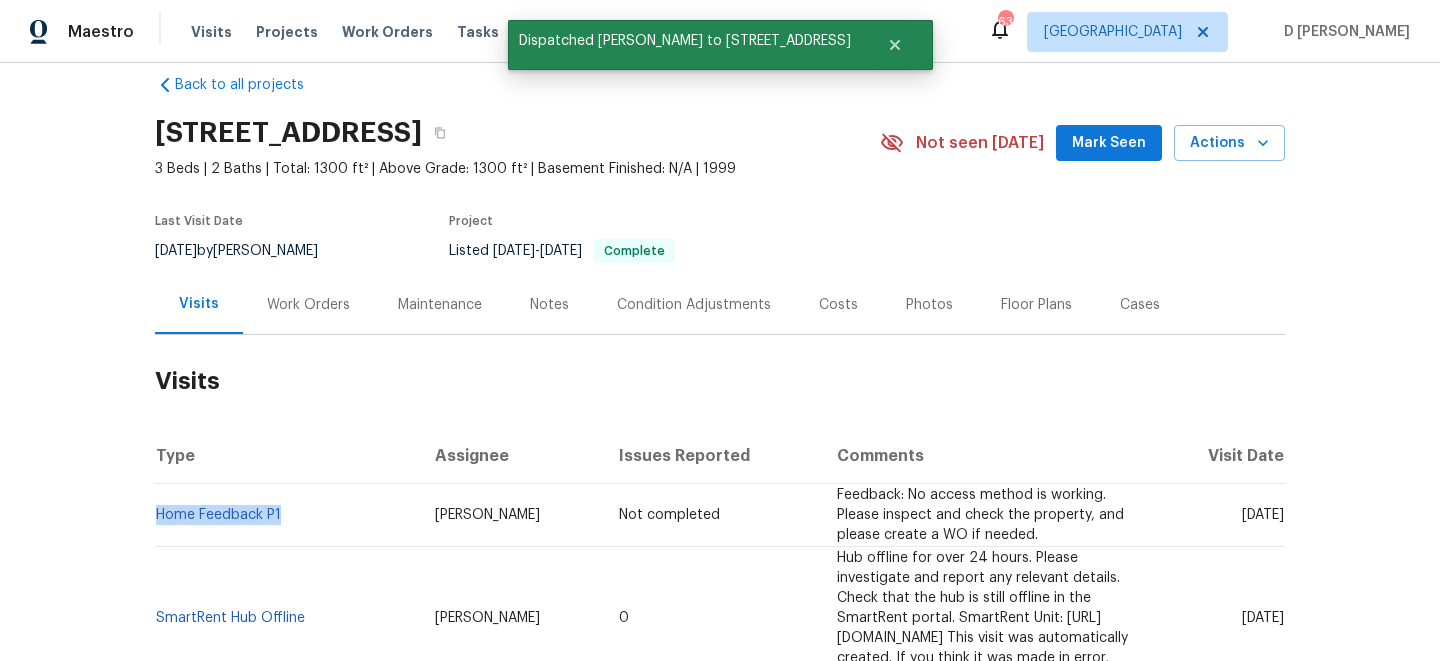 copy on "Home Feedback P1" 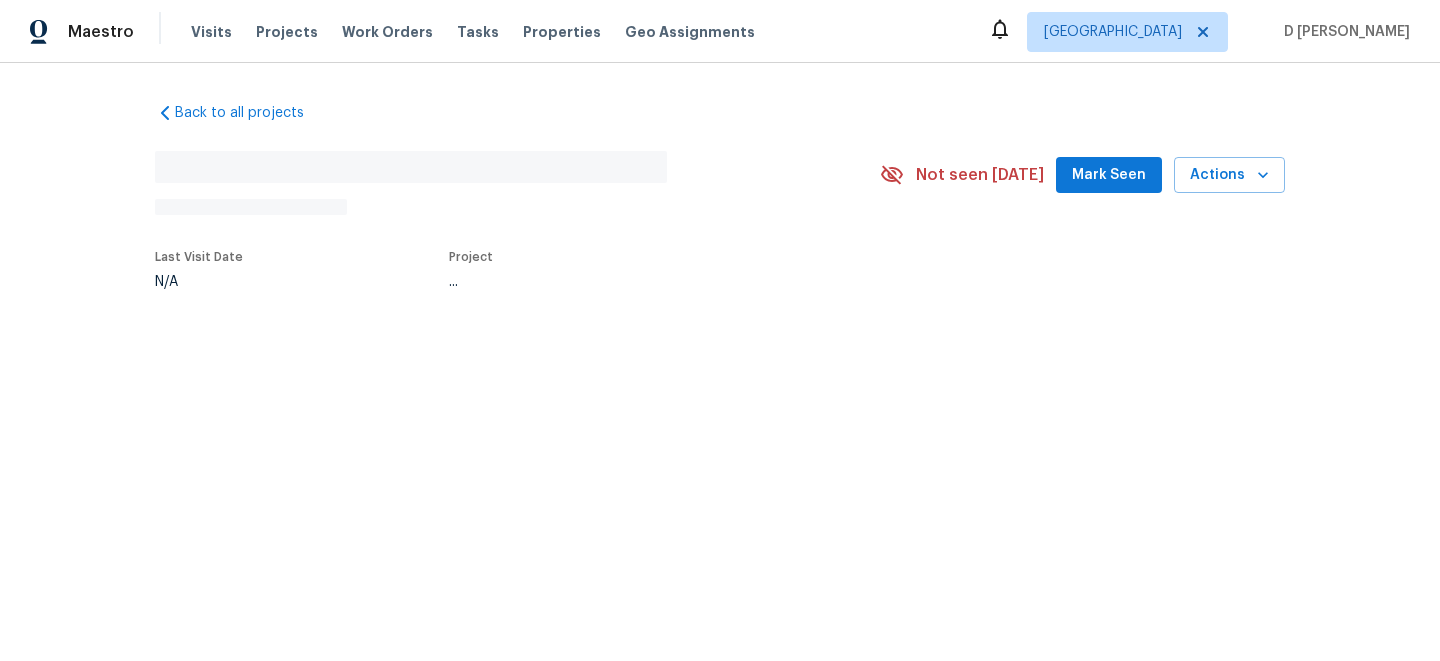 scroll, scrollTop: 0, scrollLeft: 0, axis: both 